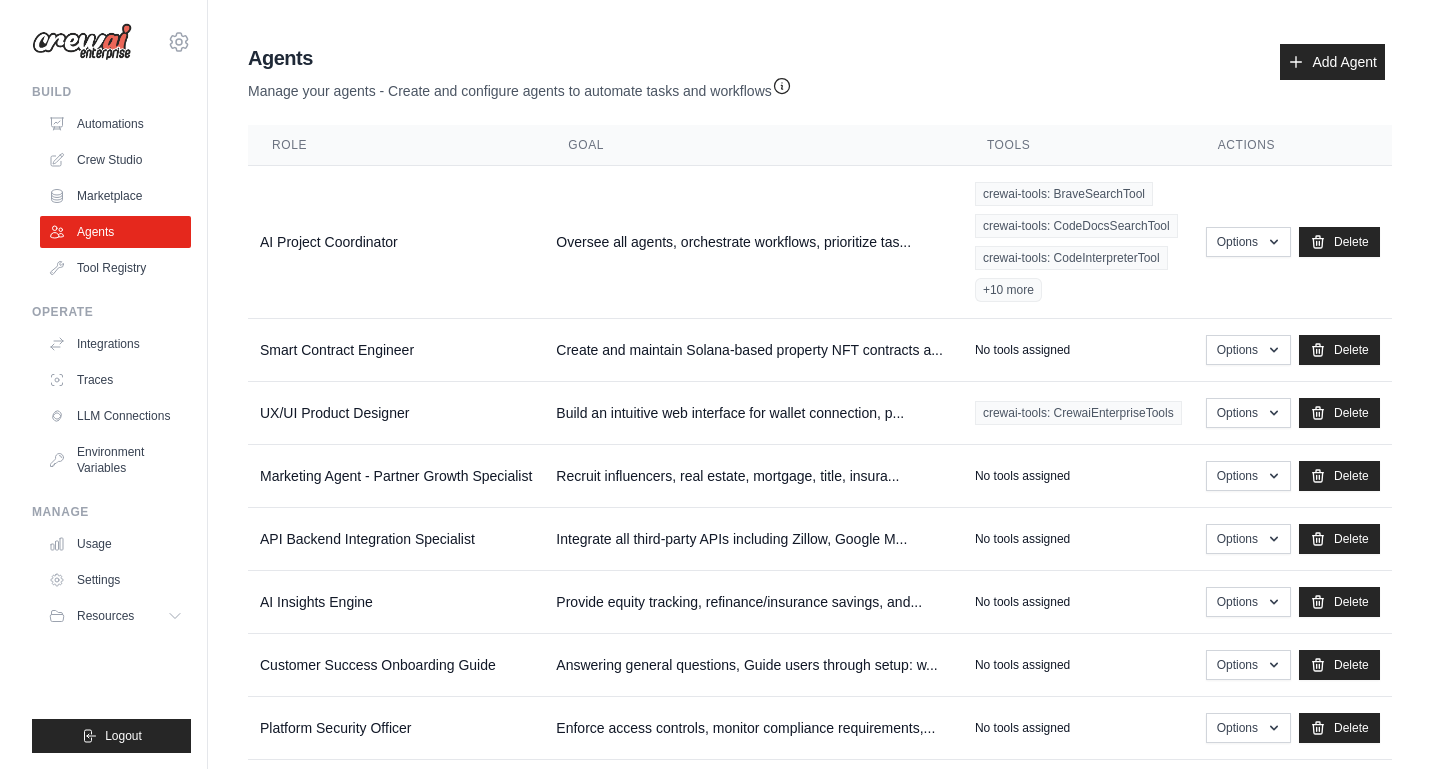 scroll, scrollTop: 0, scrollLeft: 0, axis: both 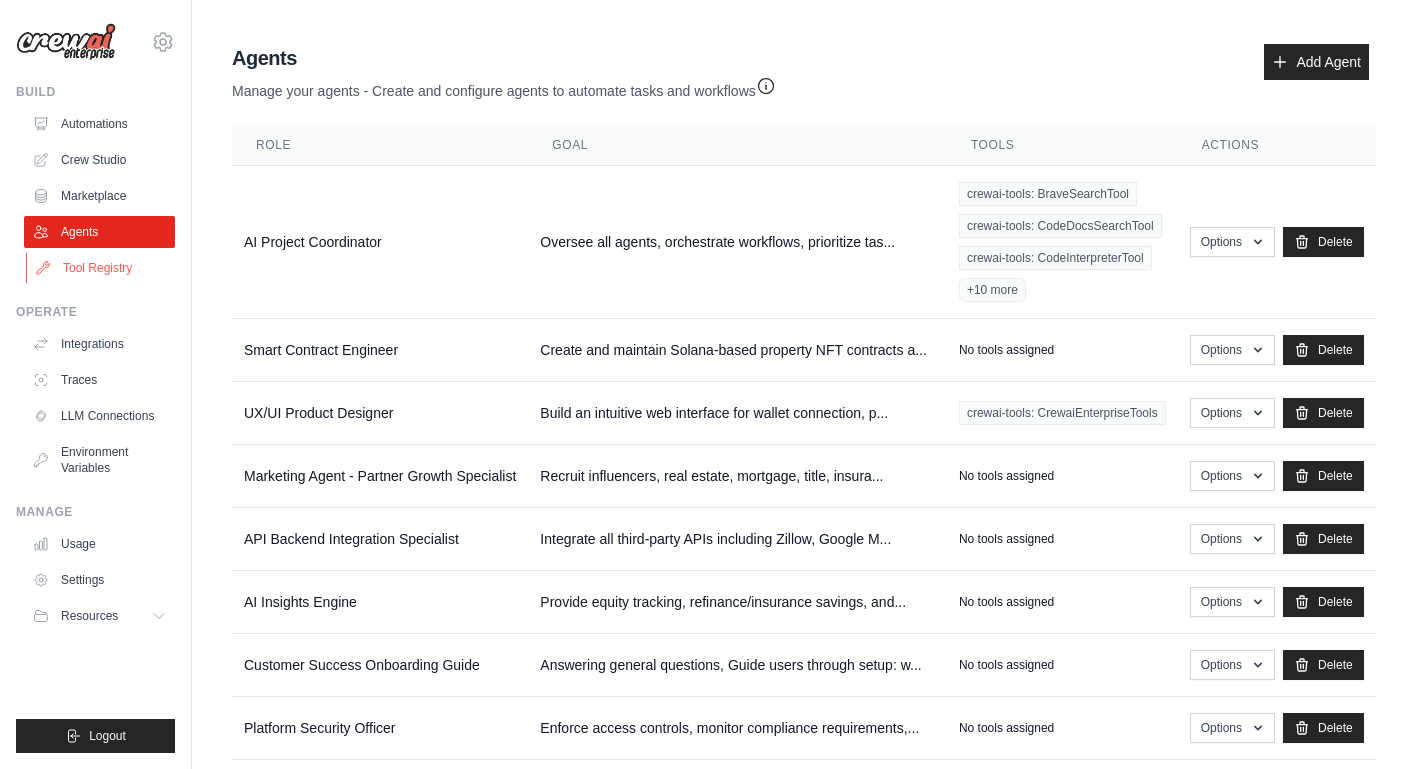 click on "Tool Registry" at bounding box center (101, 268) 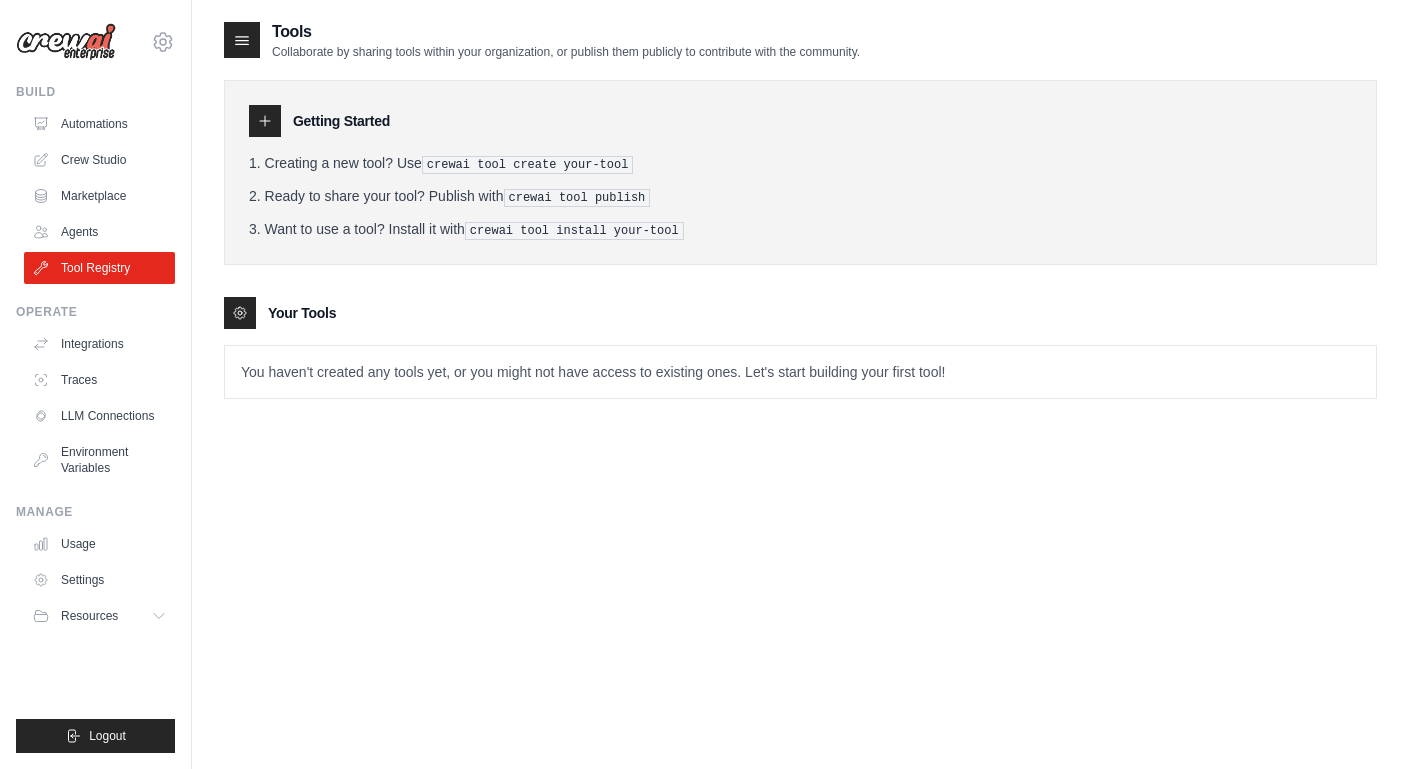 click on "You haven't created any tools yet, or you might not have access to
existing ones. Let's start building your first tool!" at bounding box center (800, 372) 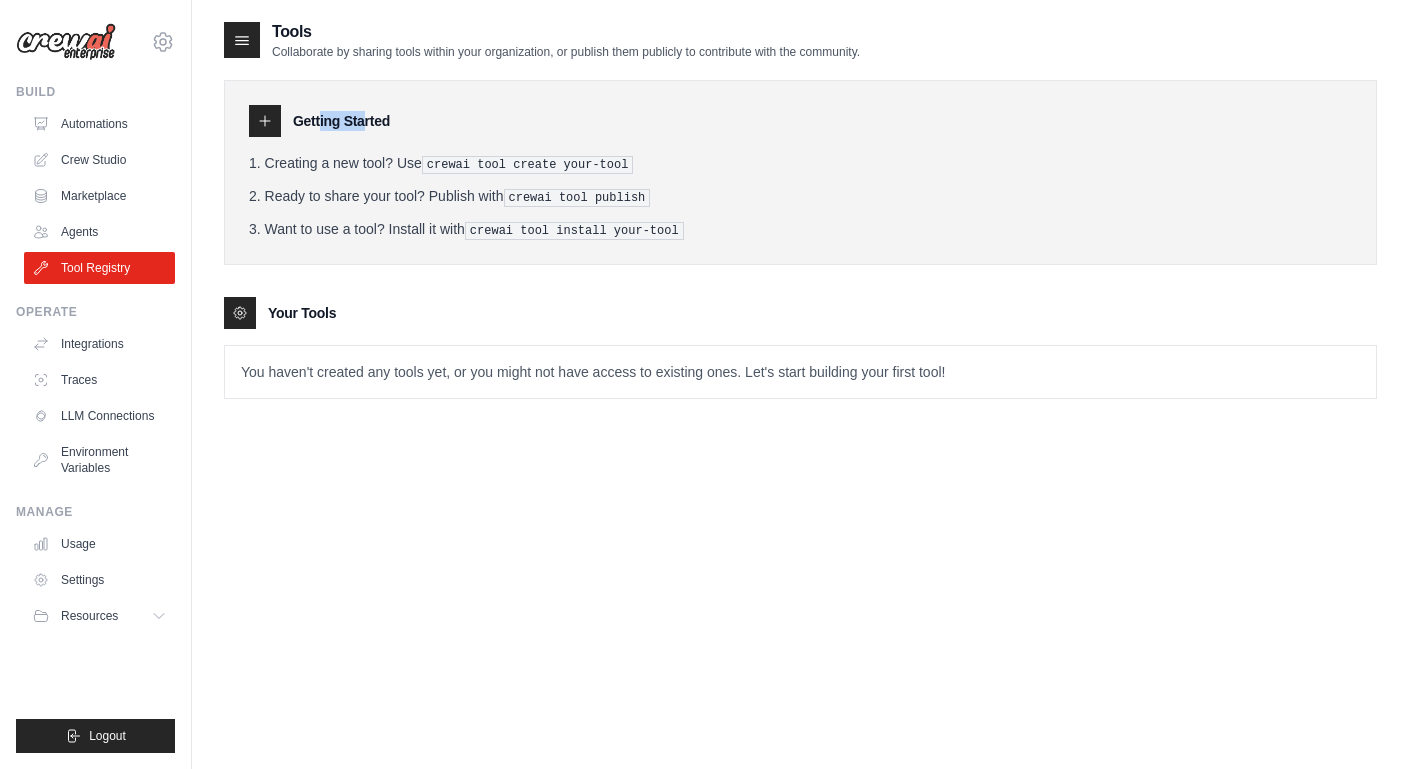 click 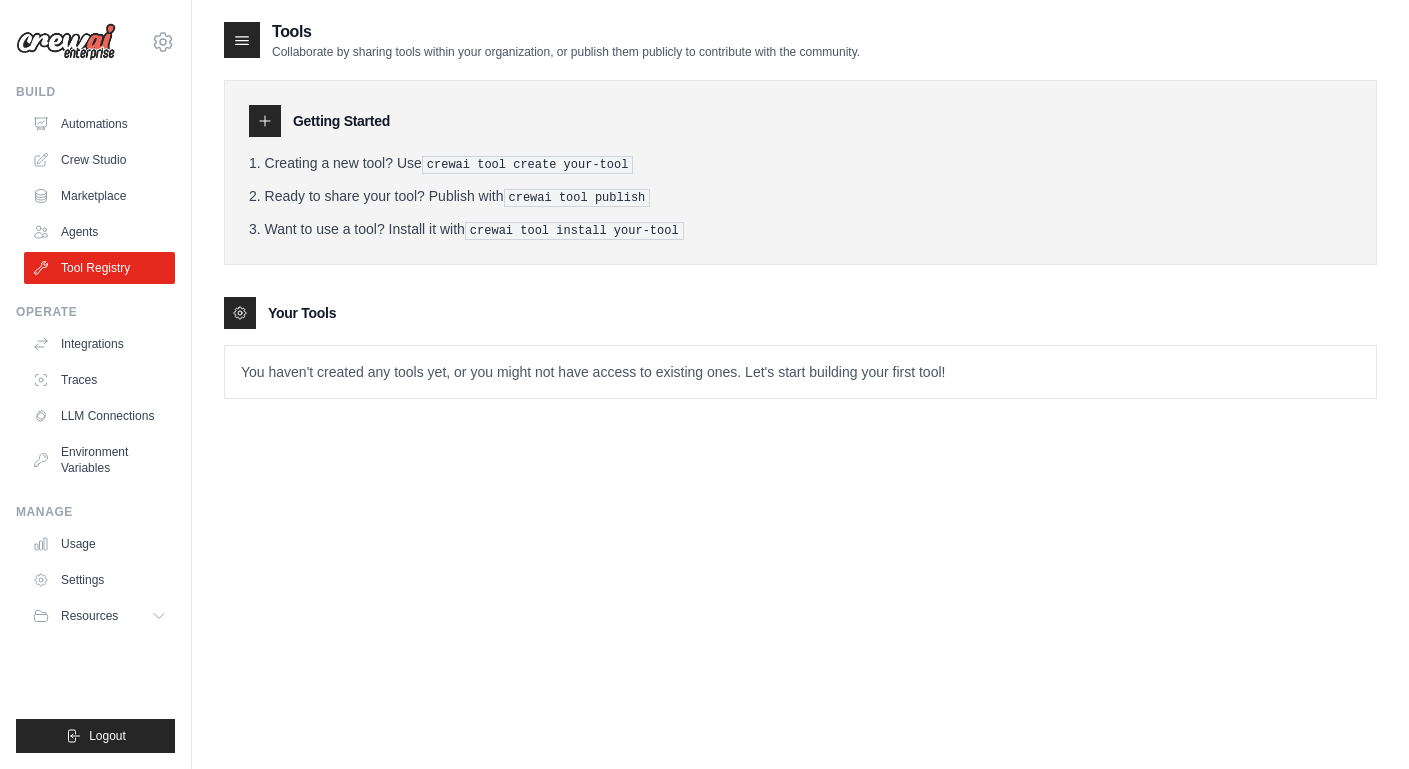 click on "crewai tool create your-tool" at bounding box center [528, 165] 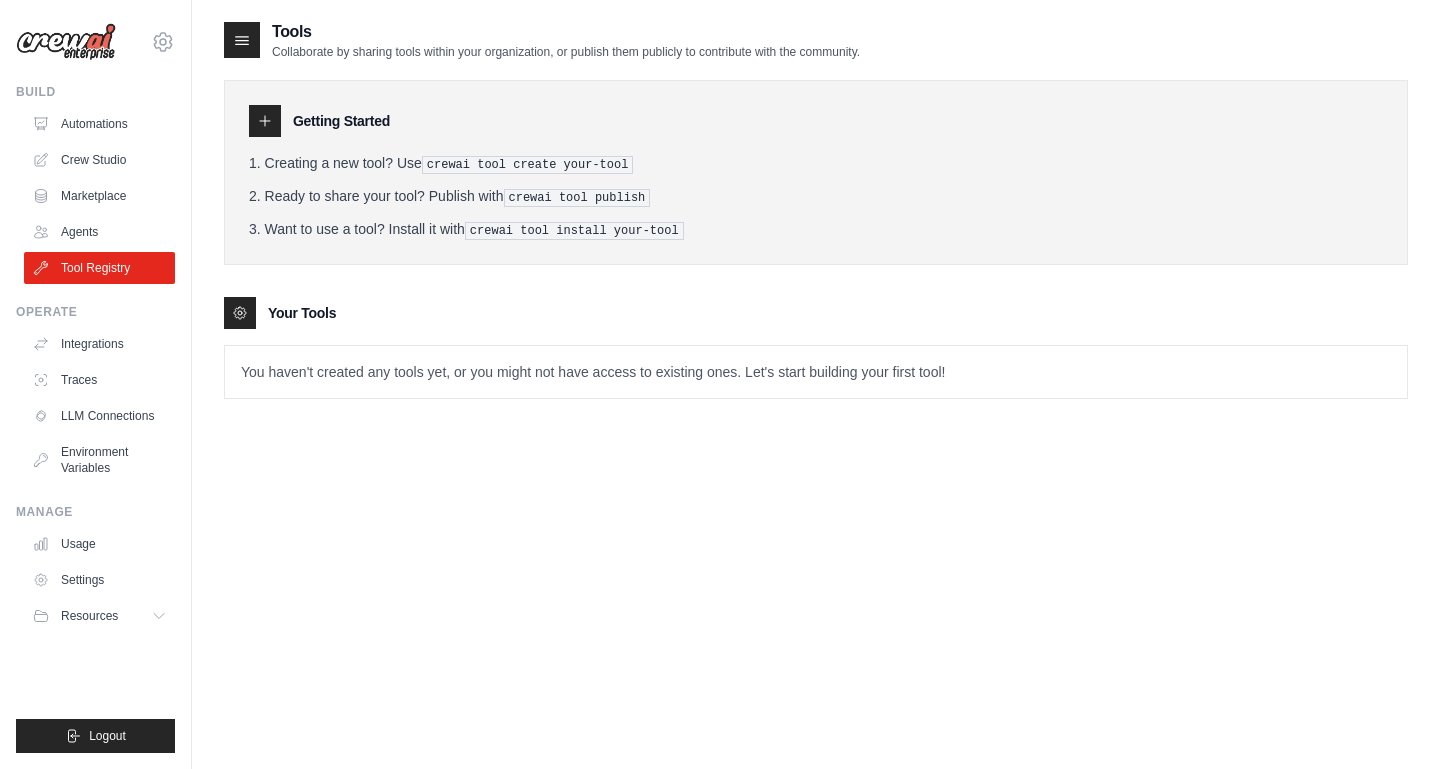 click on "Tools
Collaborate by sharing tools within your organization, or publish them
publicly to contribute with the community.
Getting Started
Creating a new tool? Use
crewai tool create your-tool
Ready to share your tool? Publish with
crewai tool publish
Want to use a tool? Install it with
crewai tool install your-tool
Your Tools" at bounding box center (816, 404) 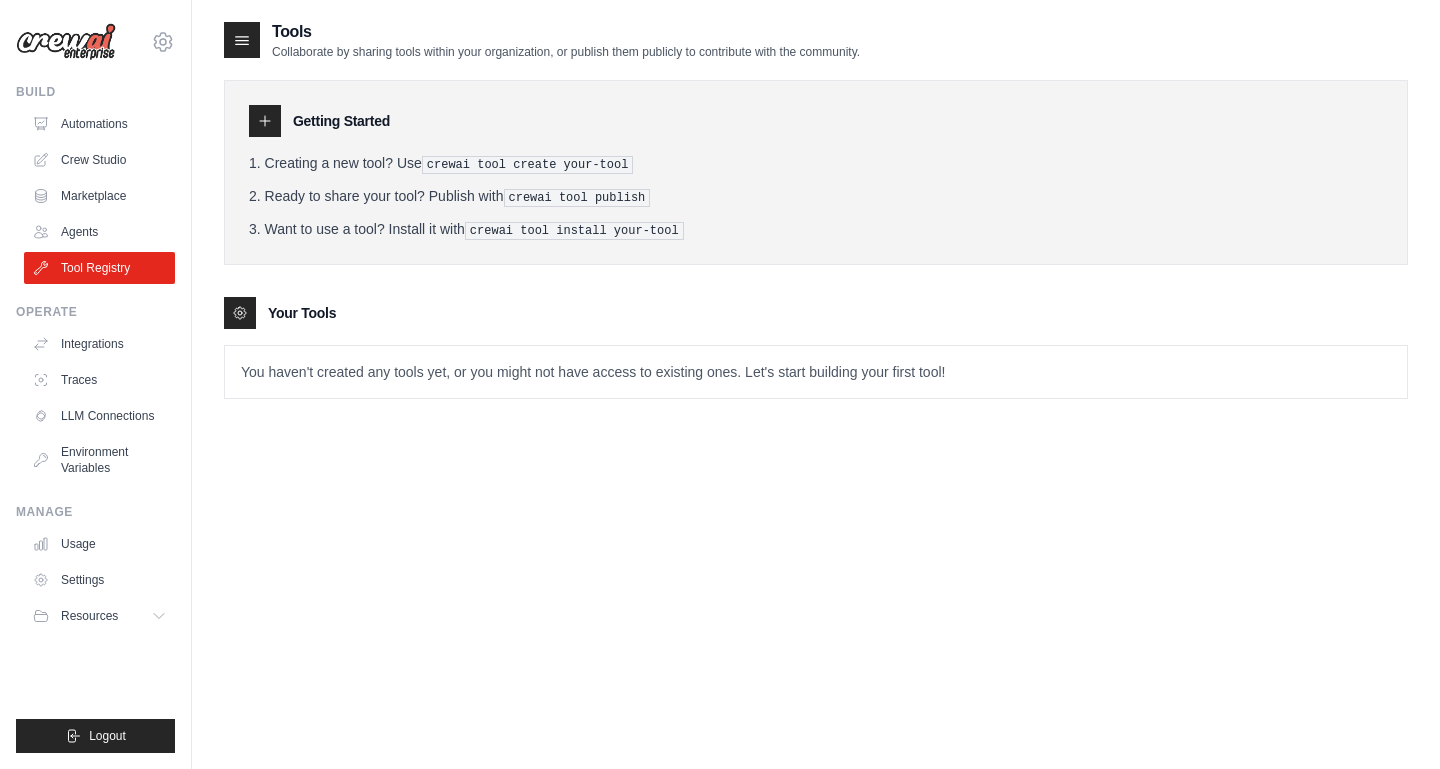 click 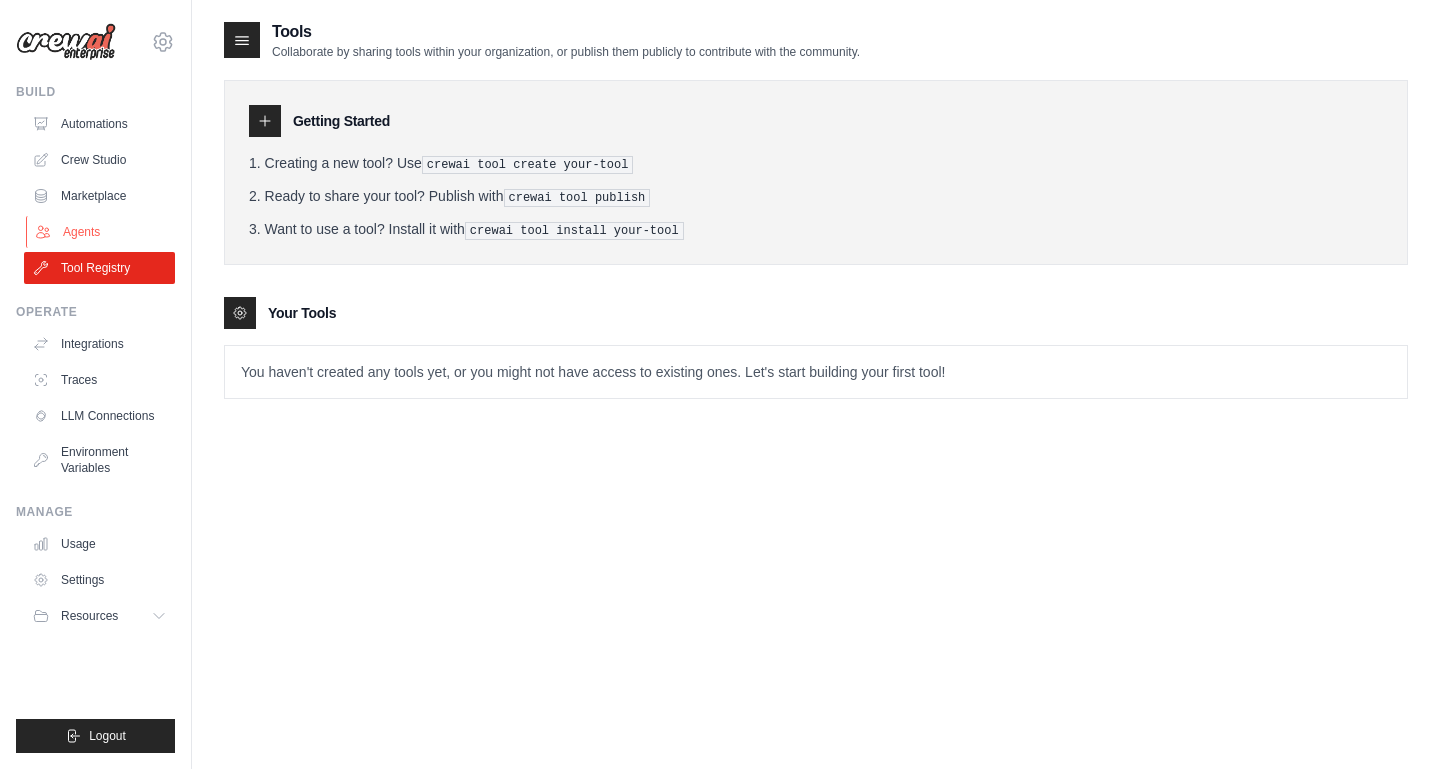click on "Agents" at bounding box center (101, 232) 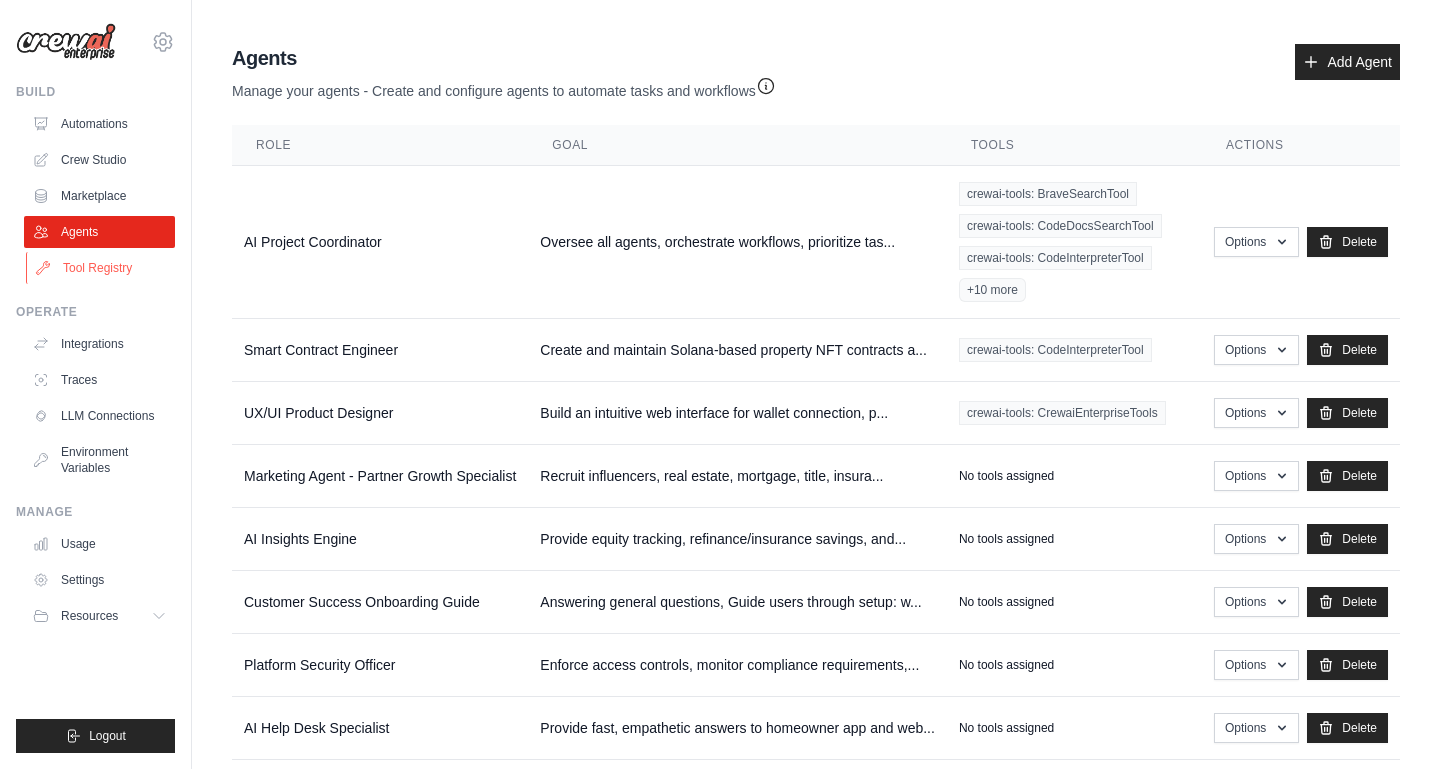 click on "Tool Registry" at bounding box center (101, 268) 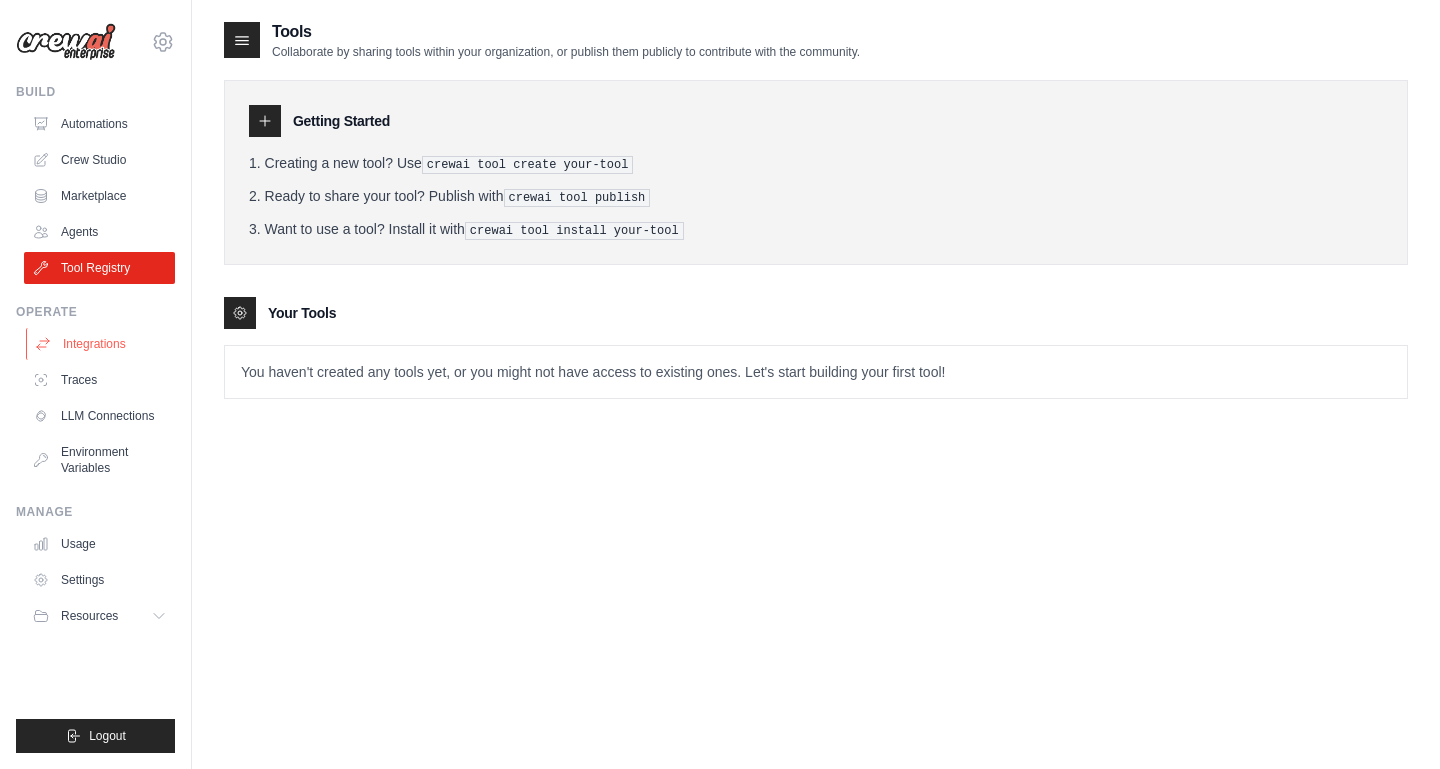 click on "Integrations" at bounding box center [101, 344] 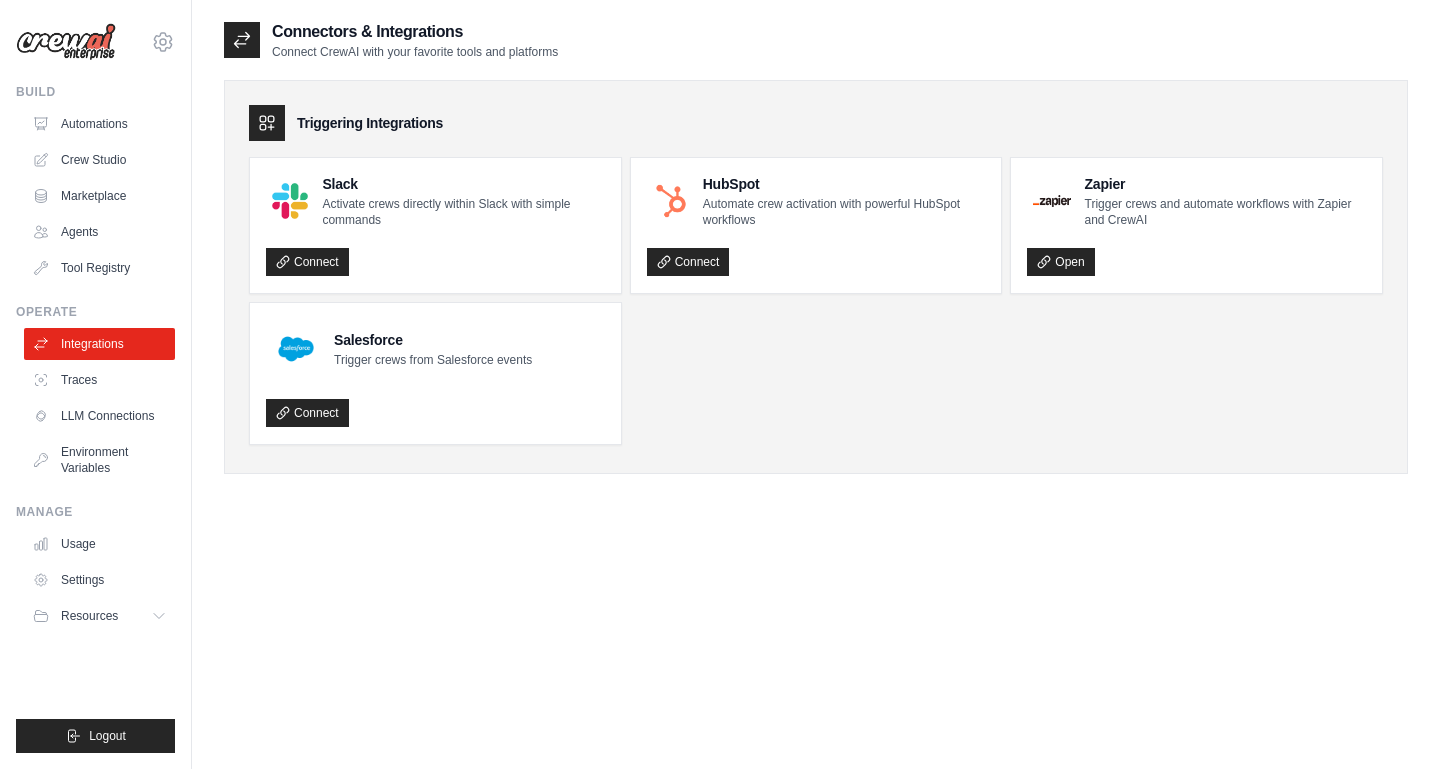 click 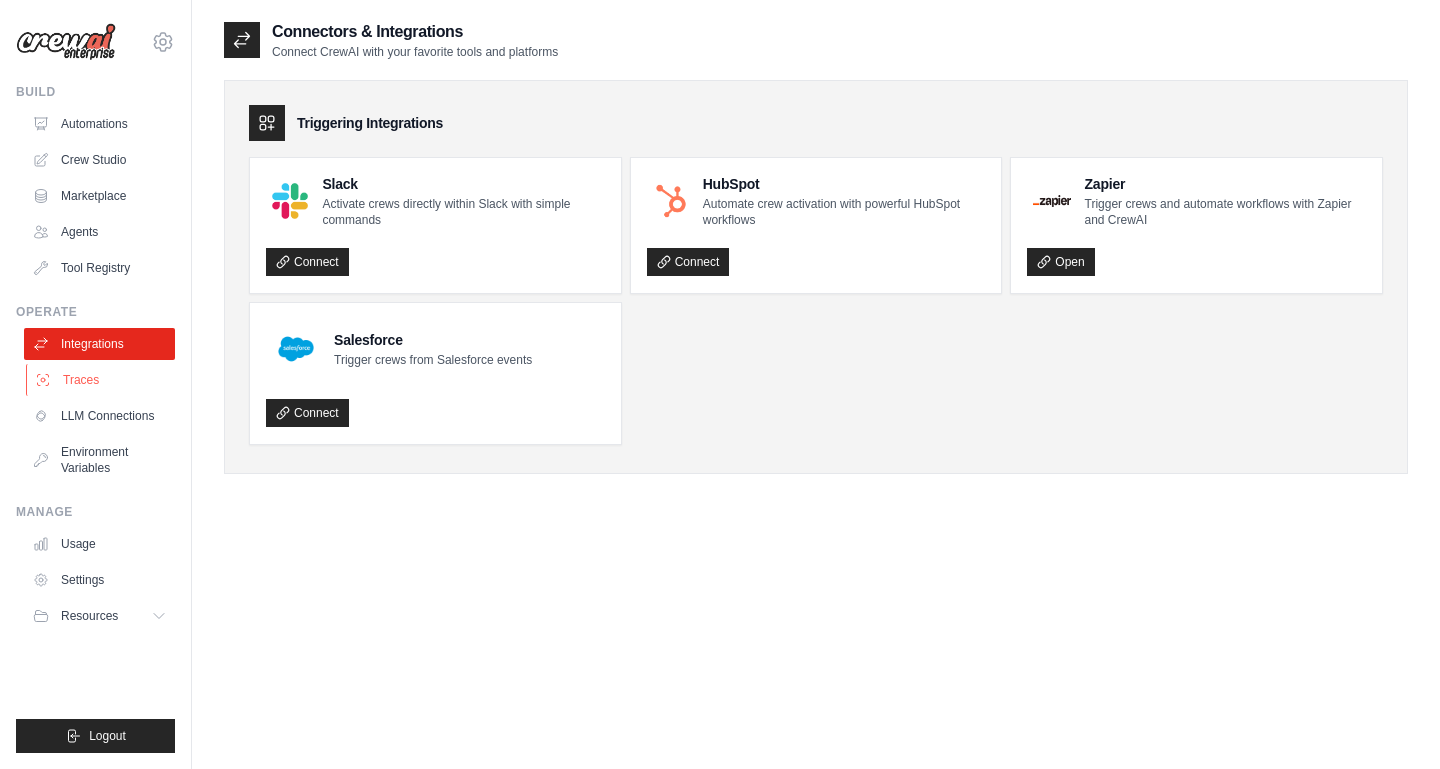 click on "Traces" at bounding box center (101, 380) 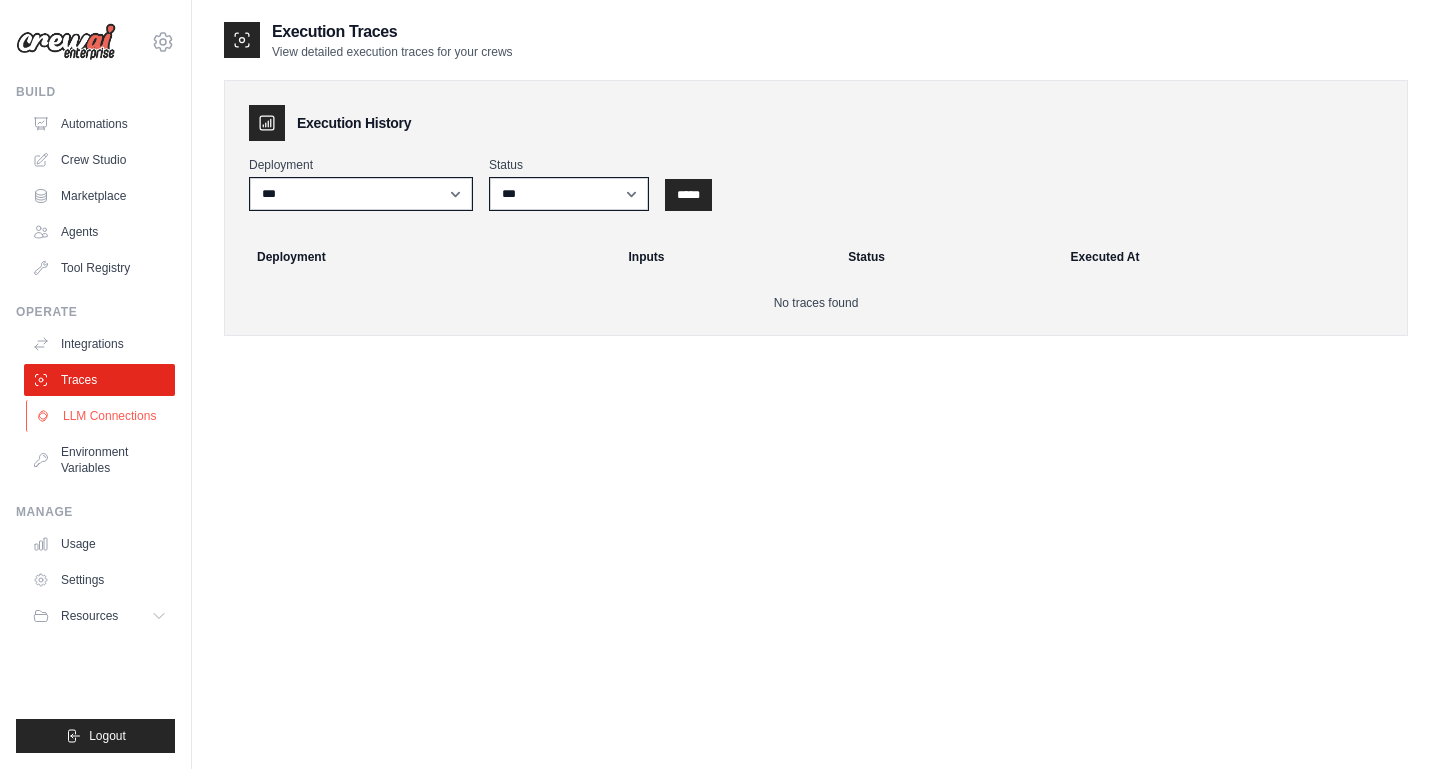 click on "LLM Connections" at bounding box center [101, 416] 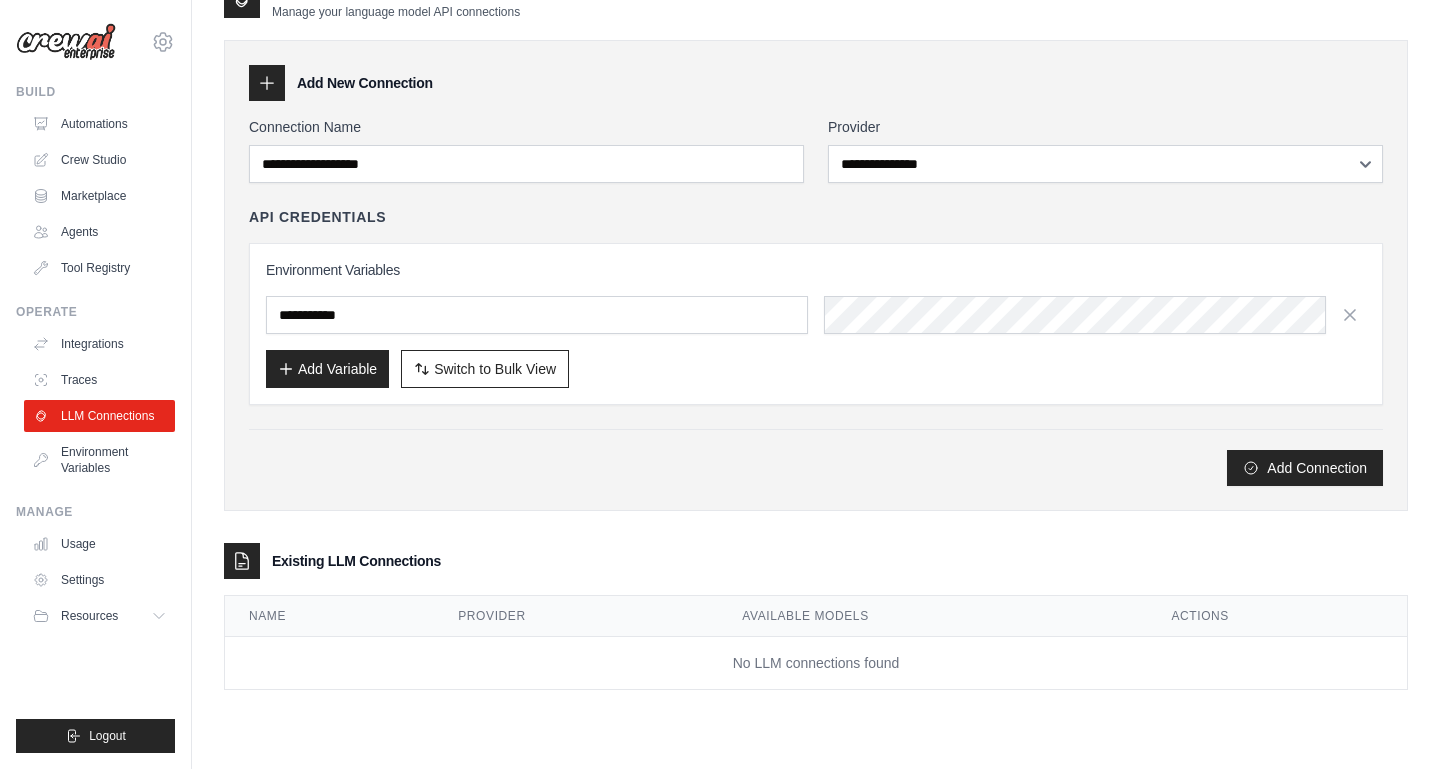 scroll, scrollTop: 0, scrollLeft: 0, axis: both 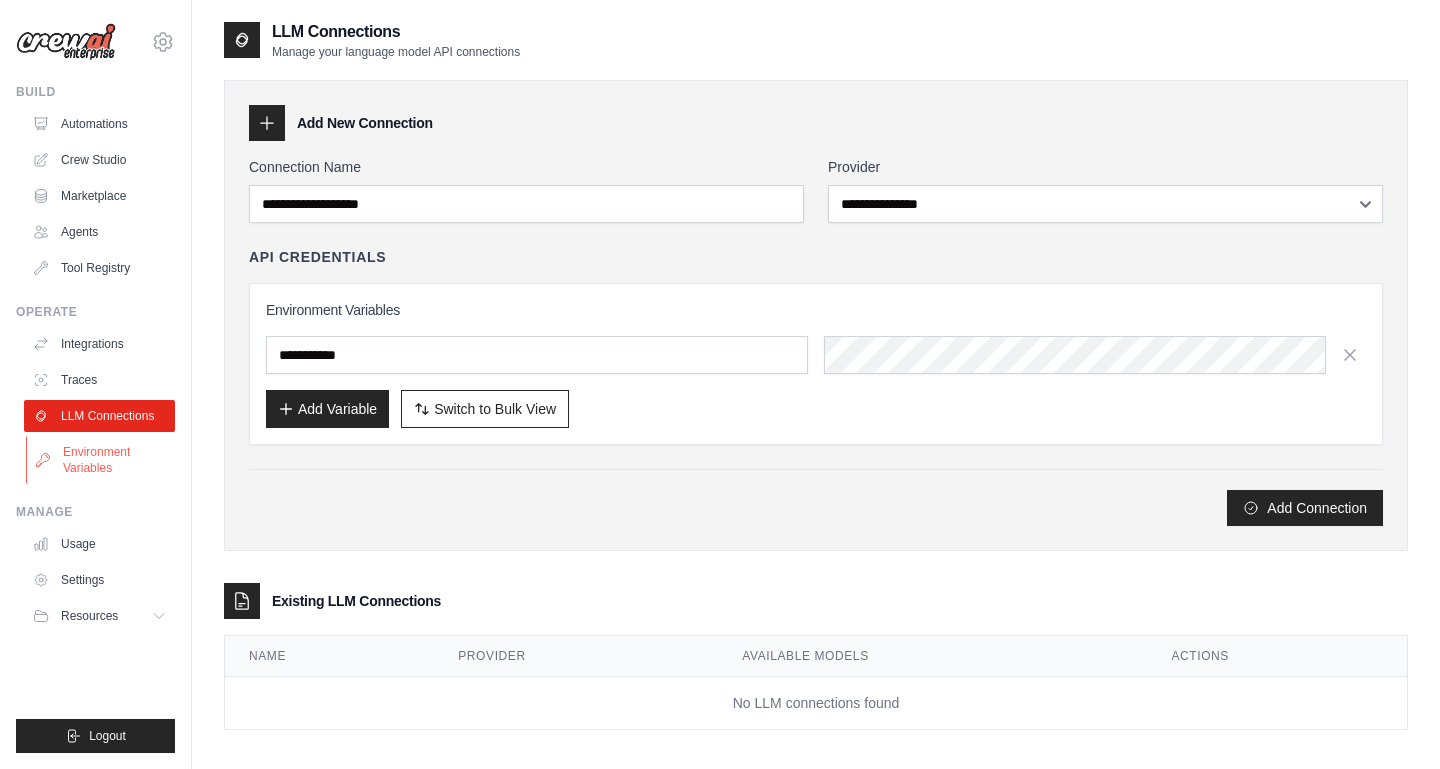 click on "Environment Variables" at bounding box center (101, 460) 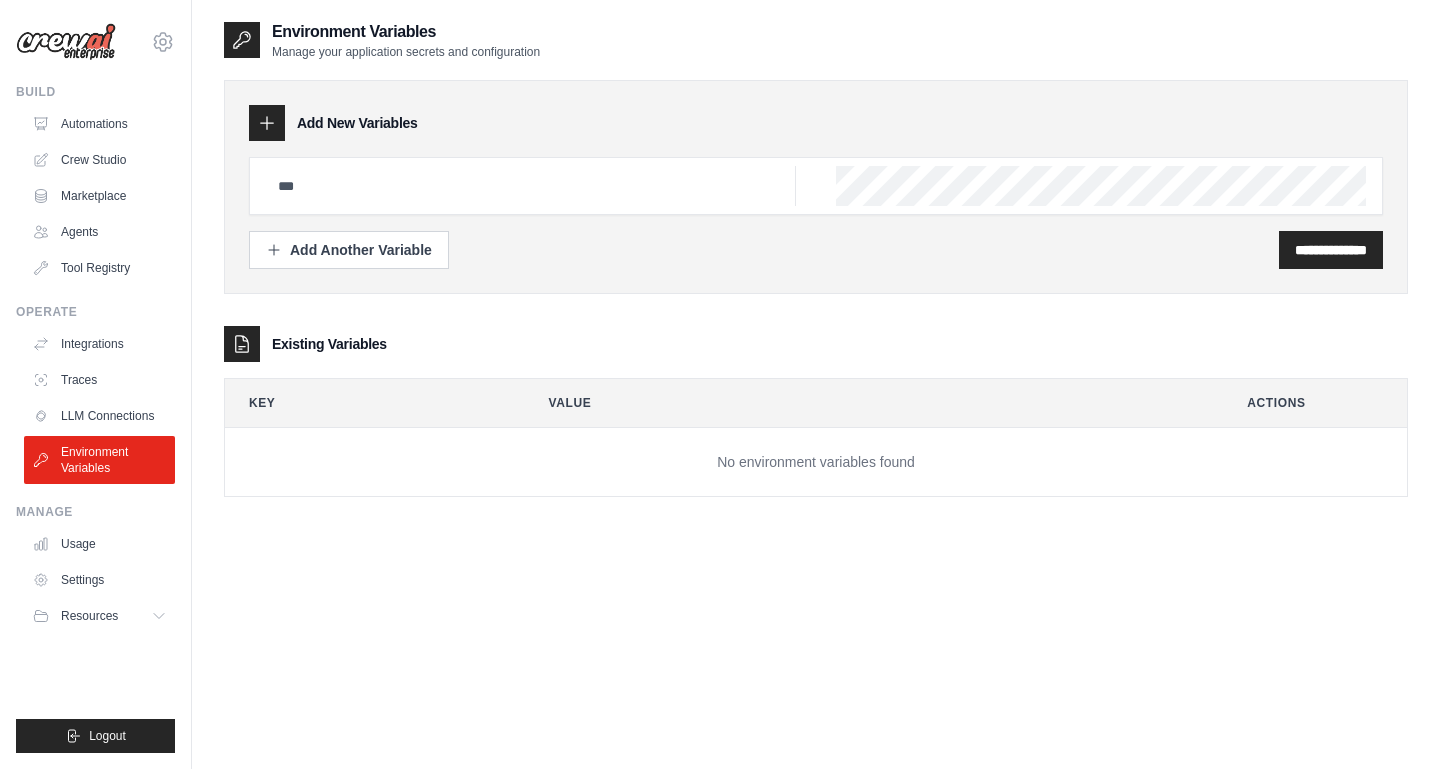 scroll, scrollTop: 40, scrollLeft: 0, axis: vertical 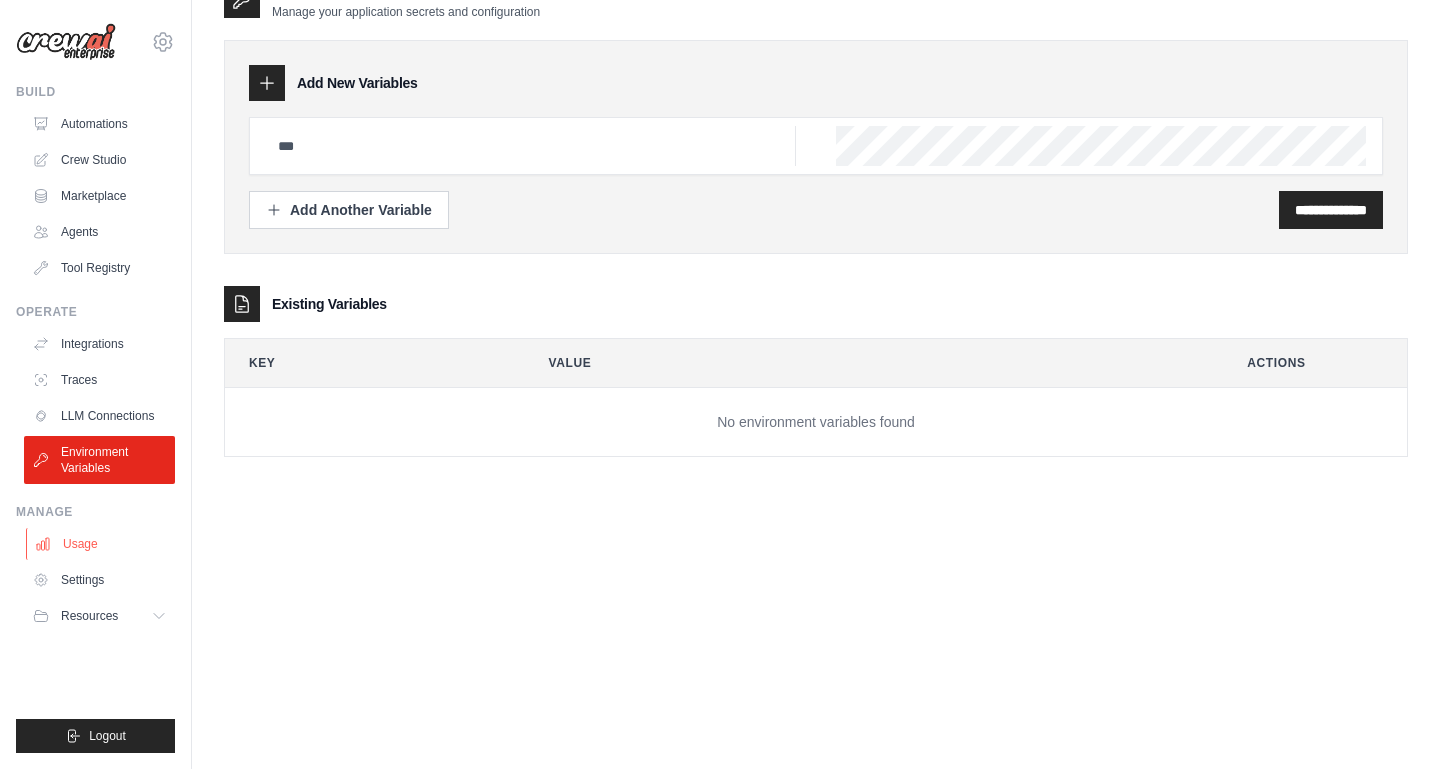 click on "Usage" at bounding box center (101, 544) 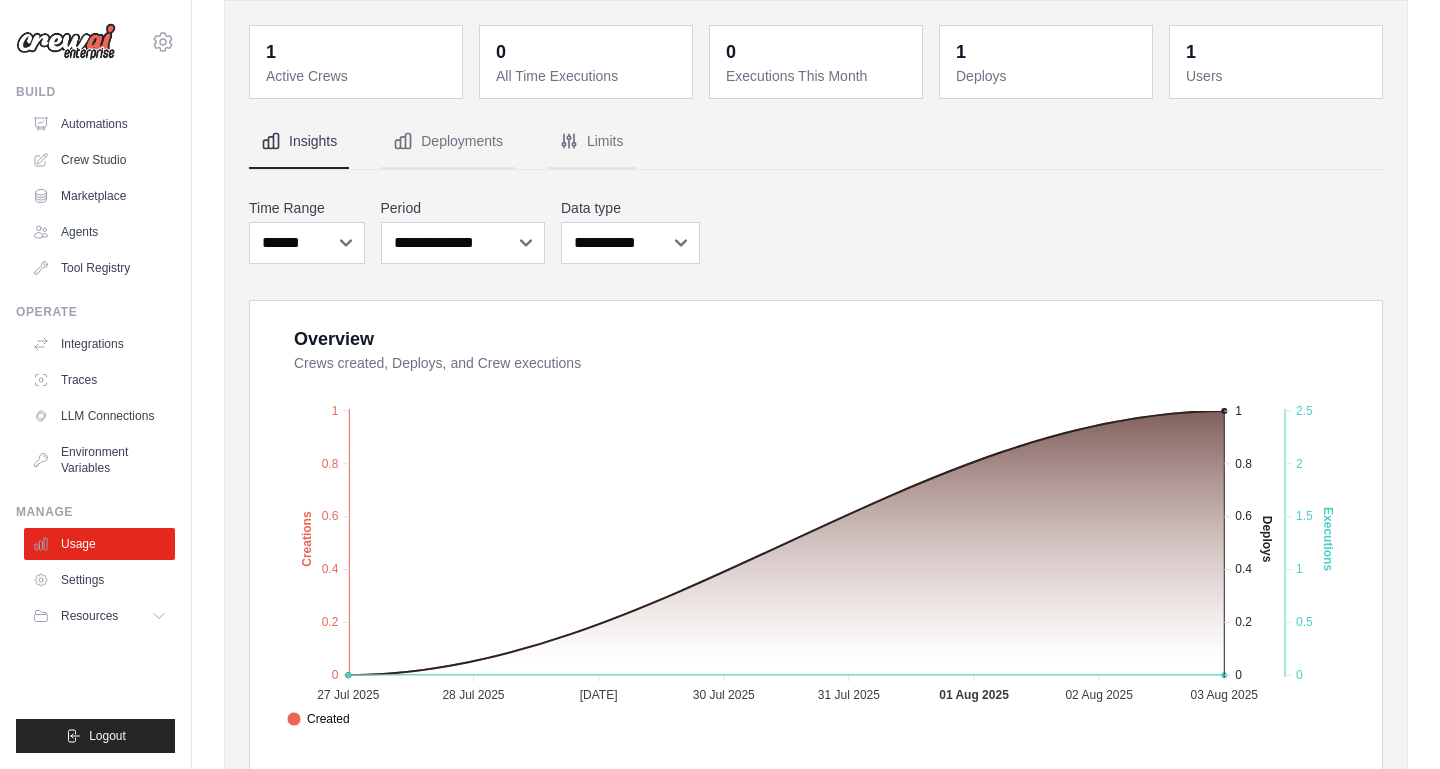 scroll, scrollTop: 0, scrollLeft: 0, axis: both 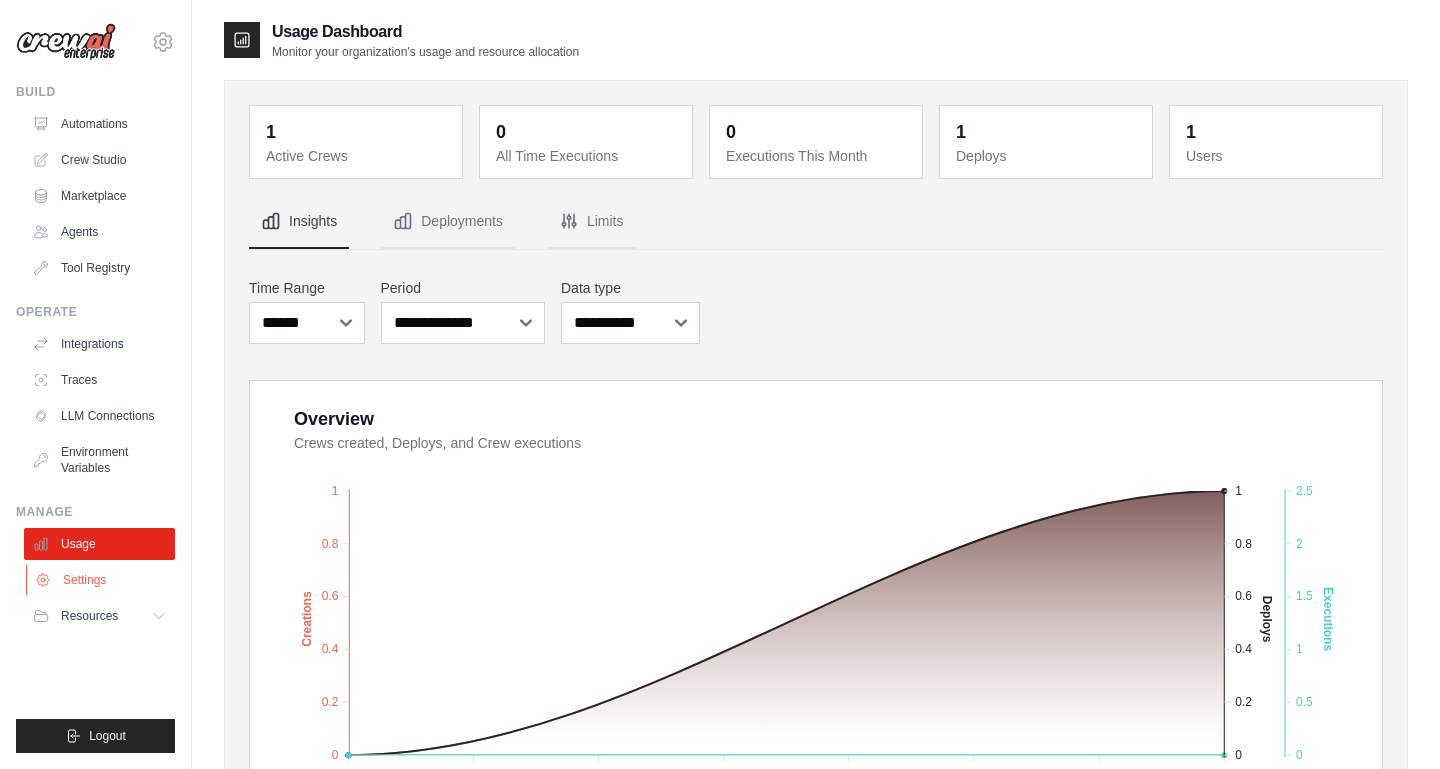 click on "Settings" at bounding box center (101, 580) 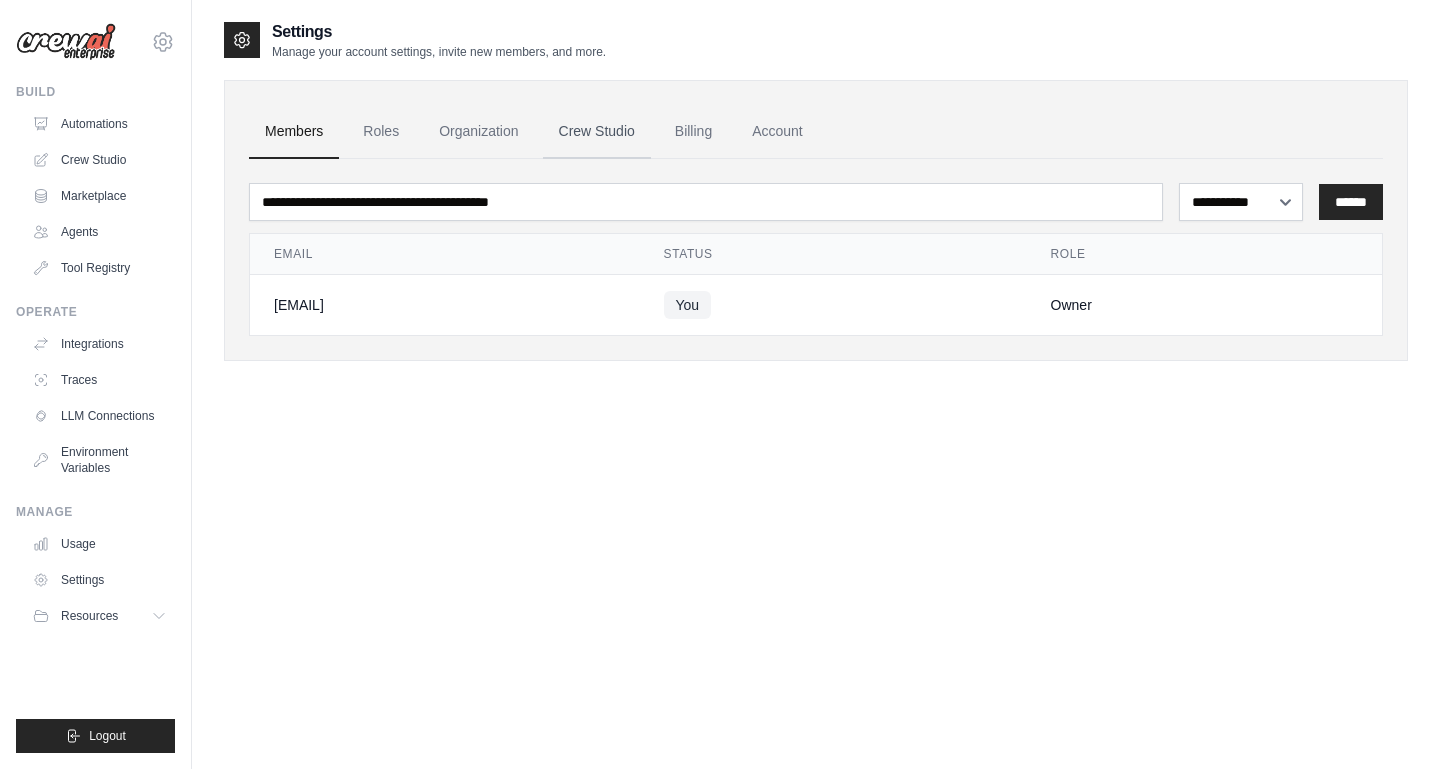 click on "Crew Studio" at bounding box center (597, 132) 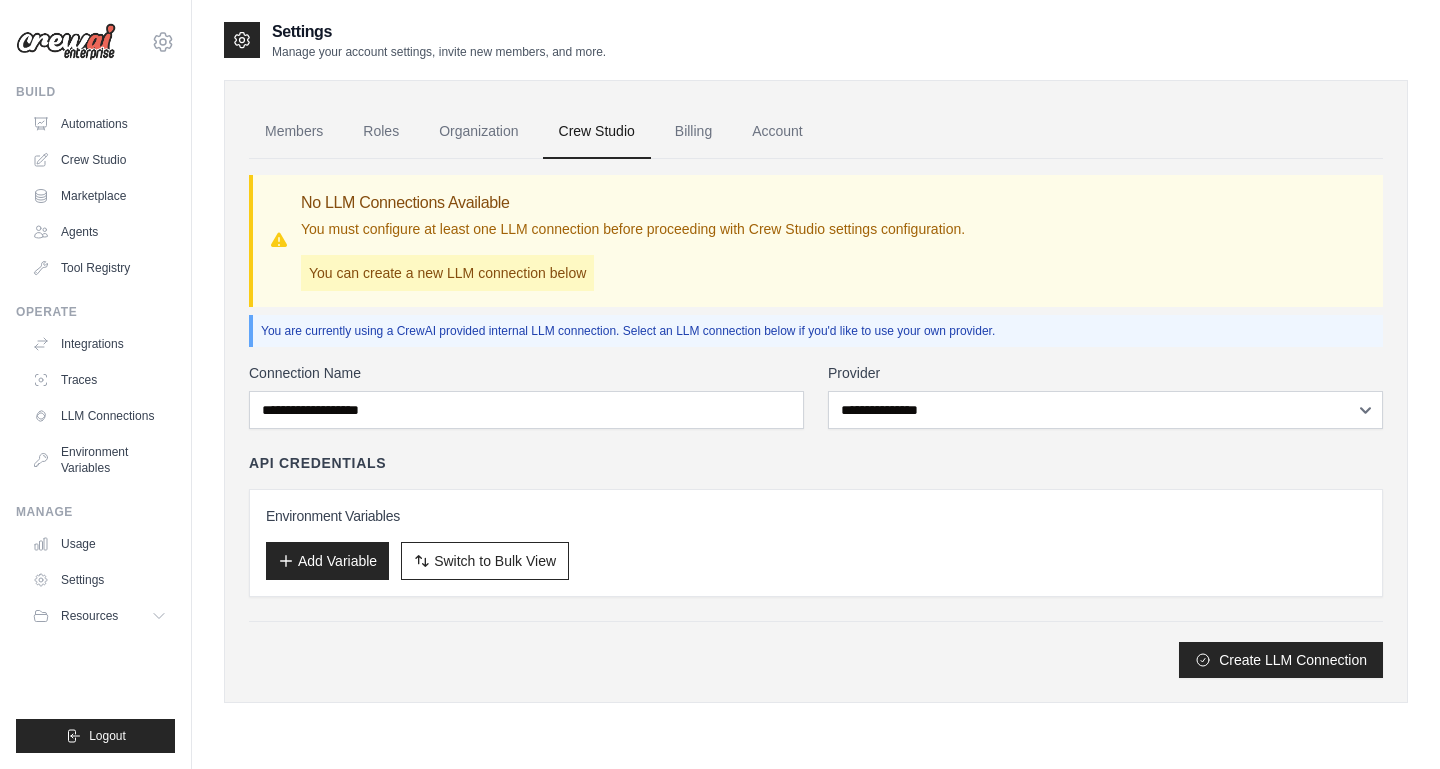 scroll, scrollTop: 0, scrollLeft: 0, axis: both 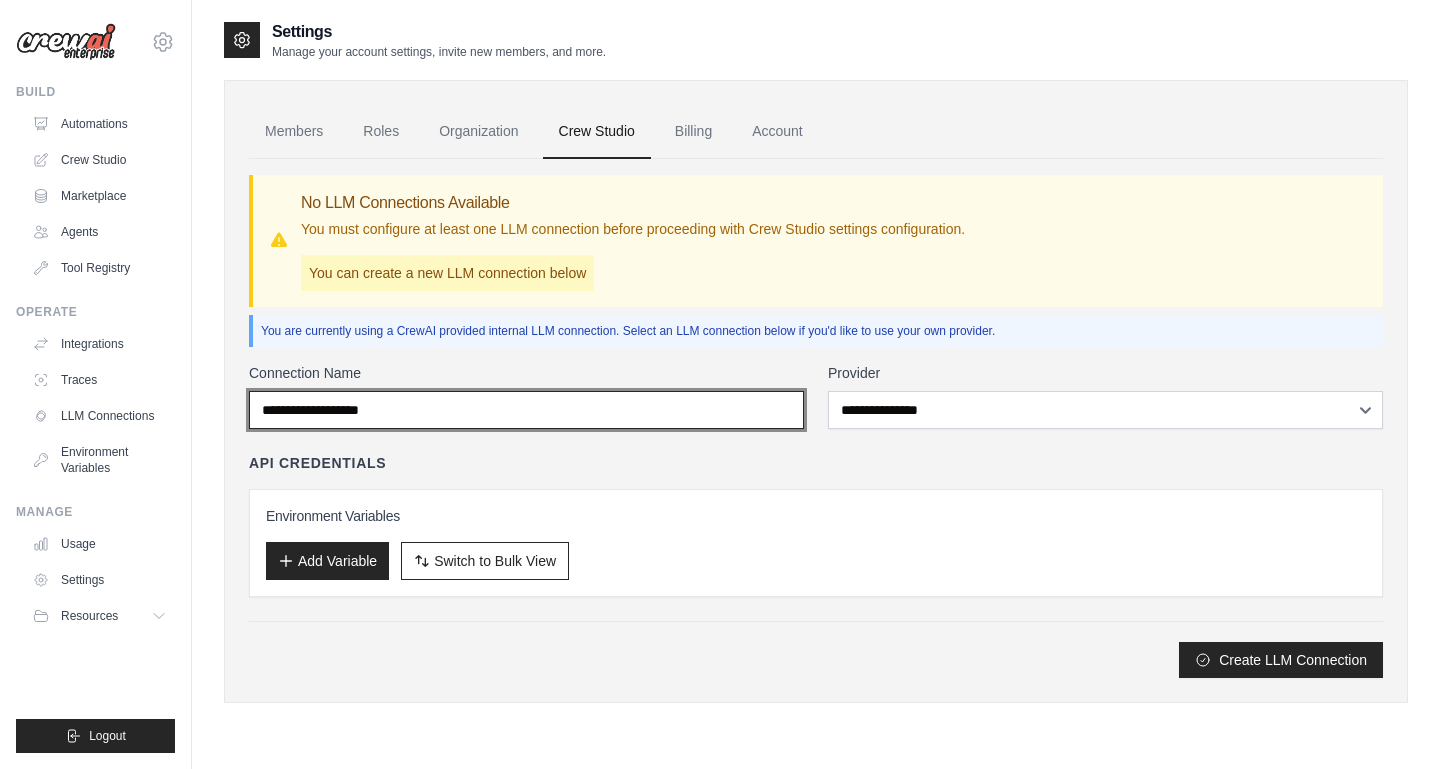 click on "Connection Name" at bounding box center [526, 410] 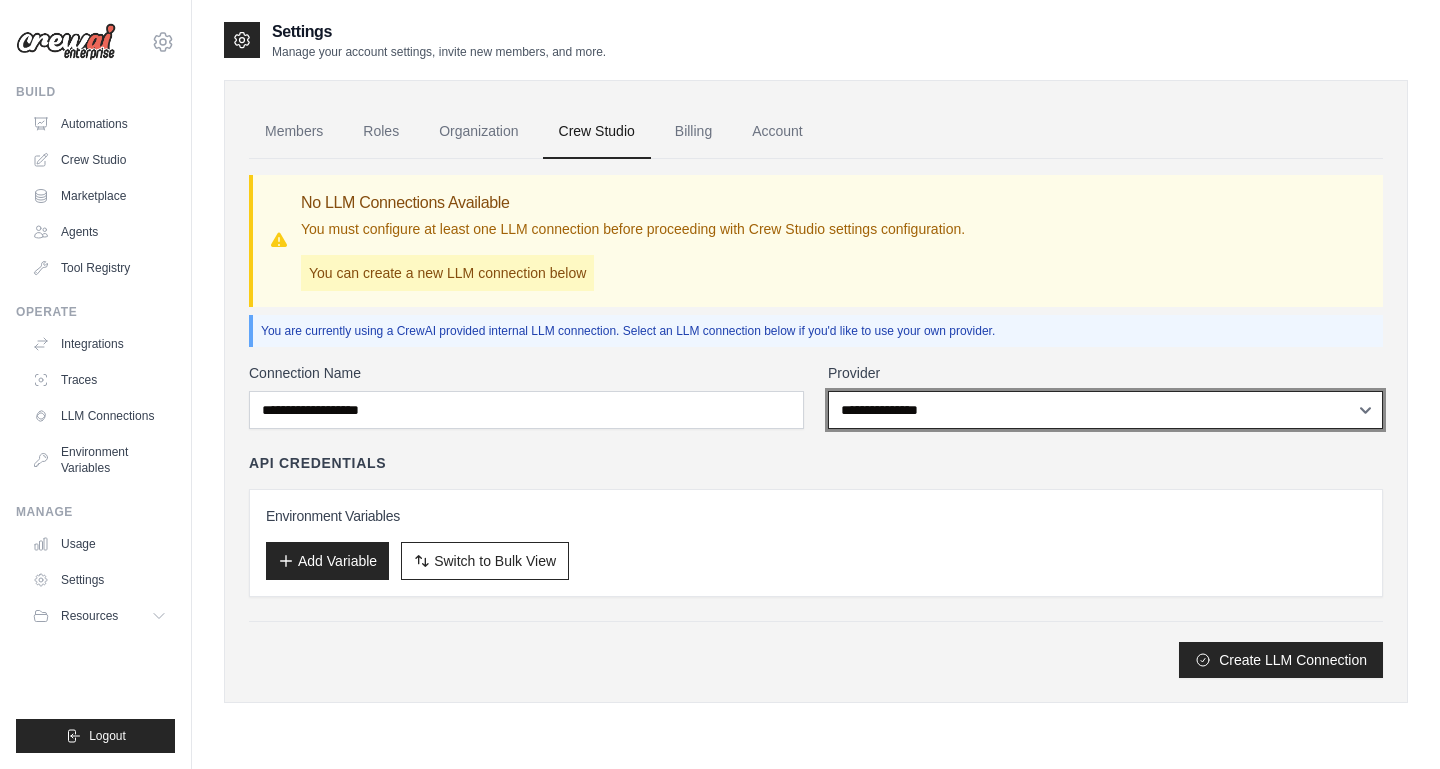 click on "**********" at bounding box center [1105, 410] 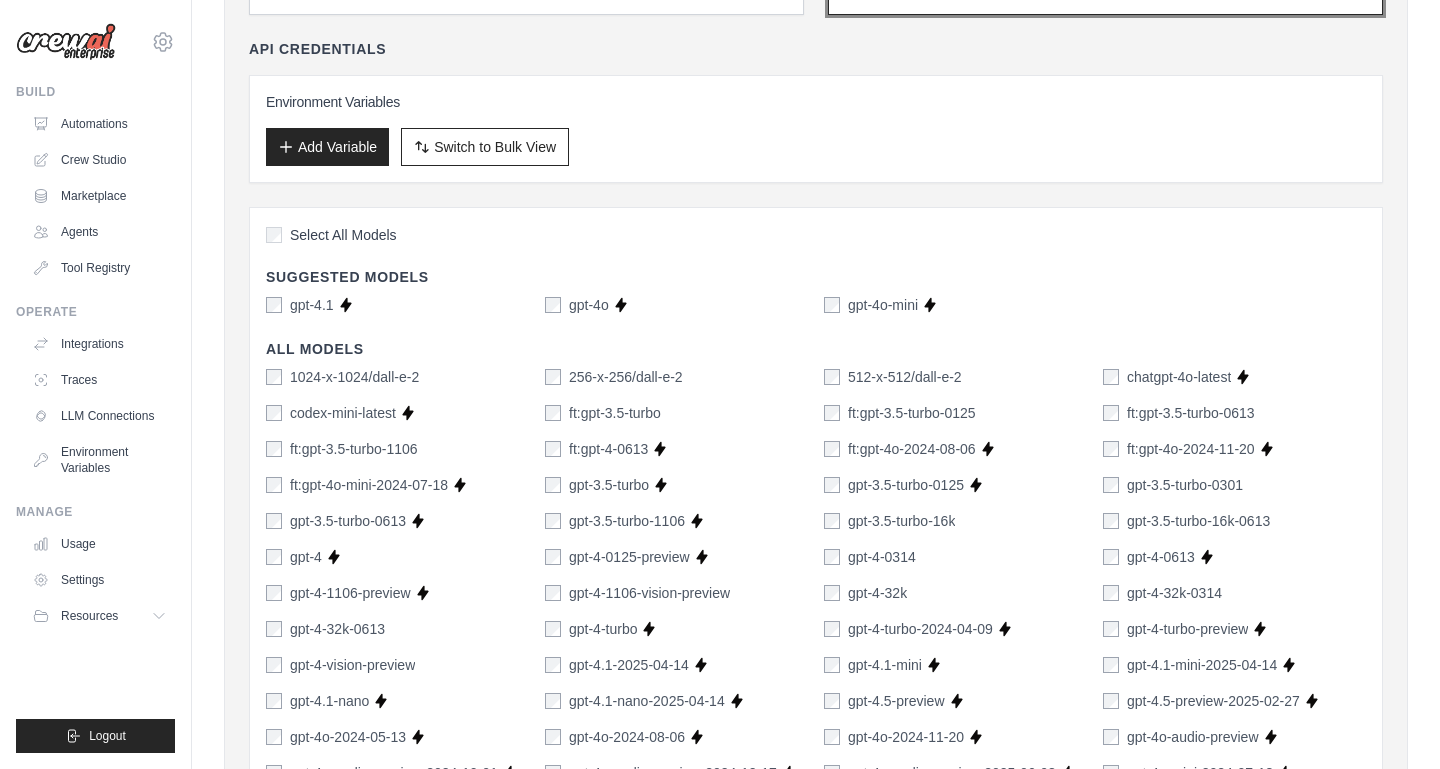 scroll, scrollTop: 418, scrollLeft: 0, axis: vertical 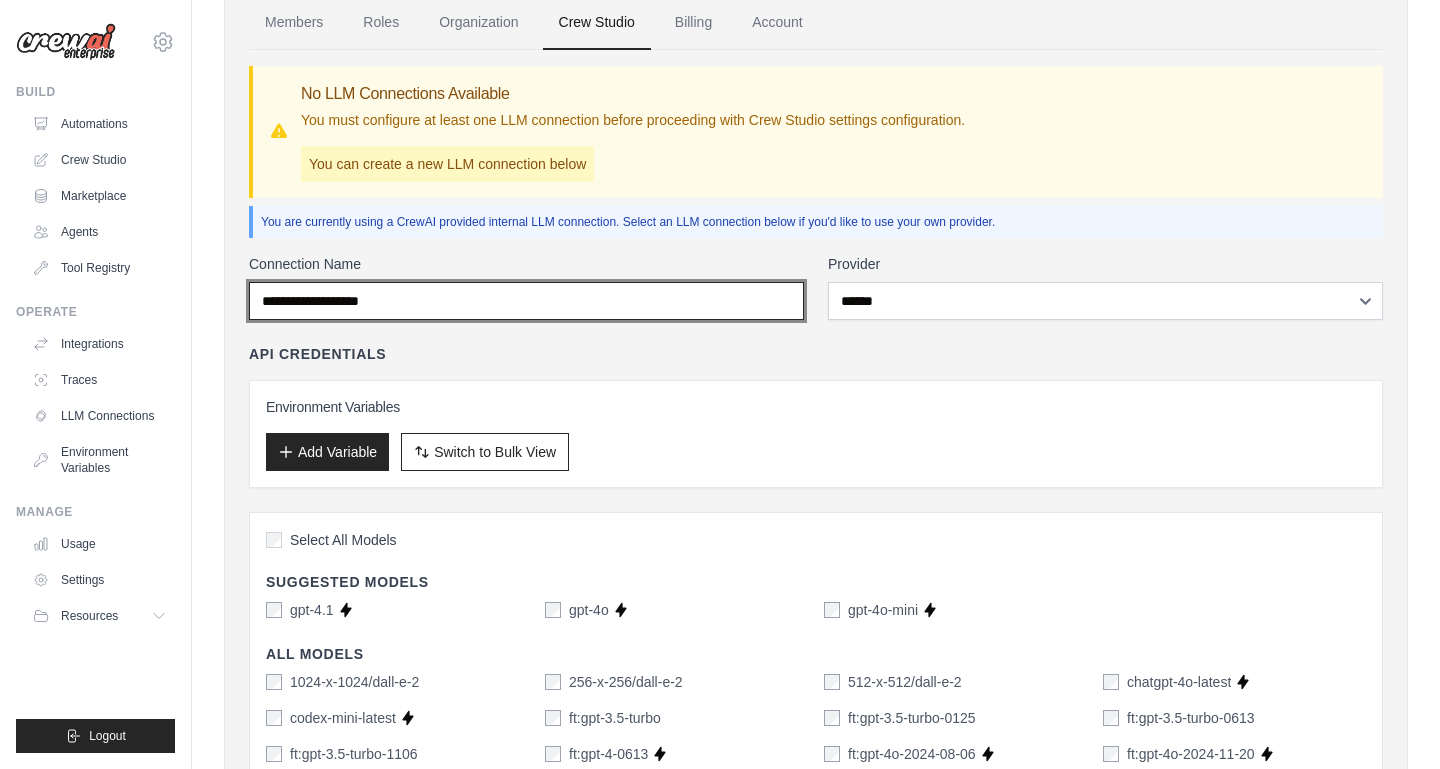 click on "Connection Name" at bounding box center (526, 301) 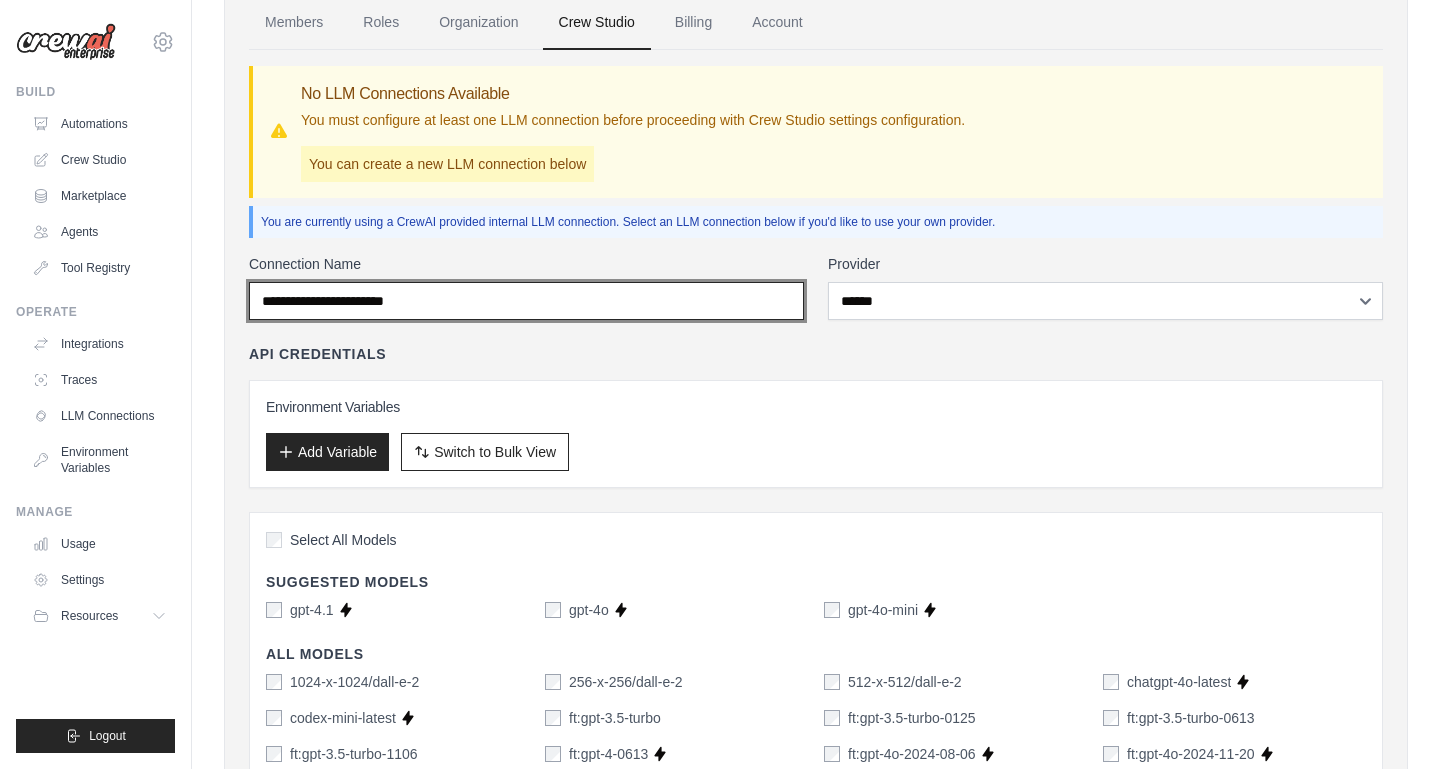 type on "**********" 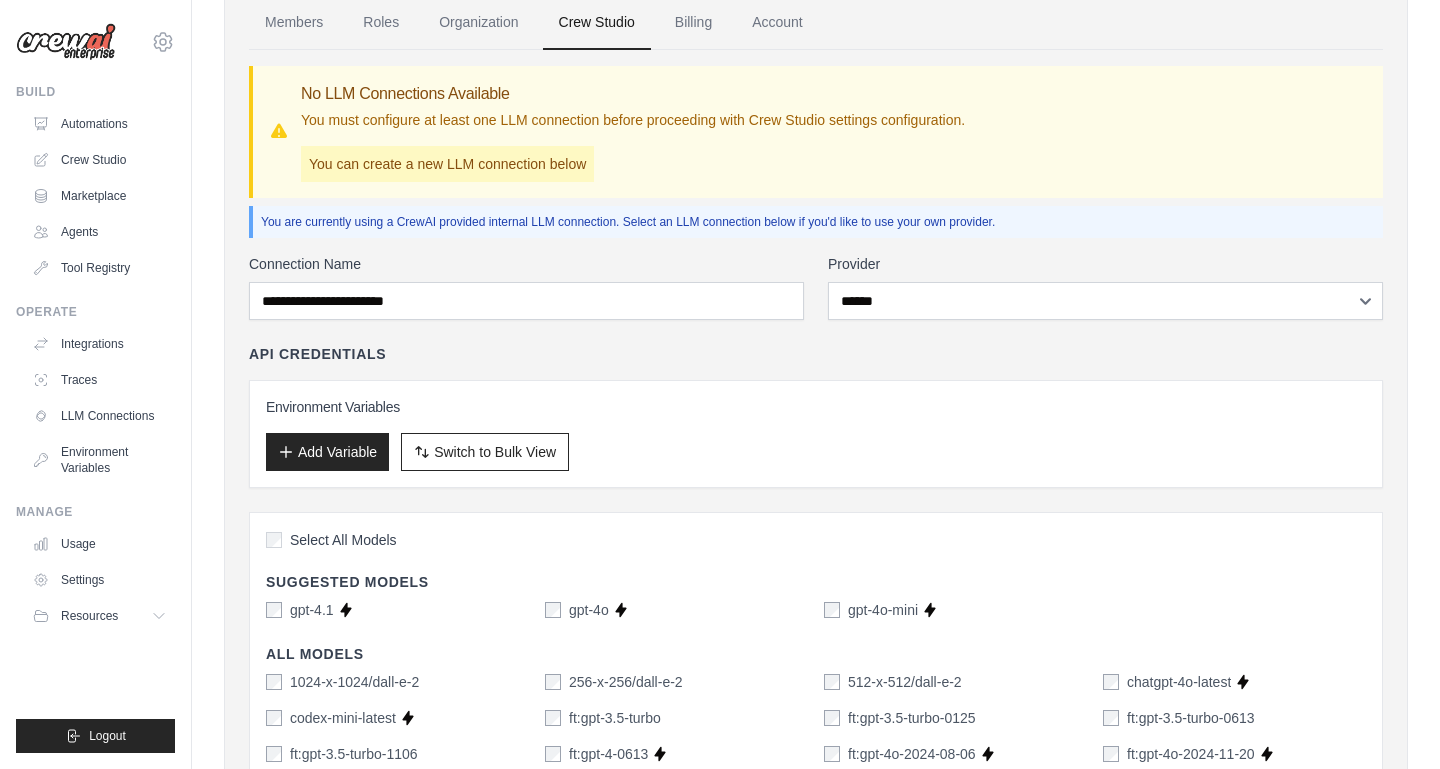 click on "API Credentials" at bounding box center [816, 354] 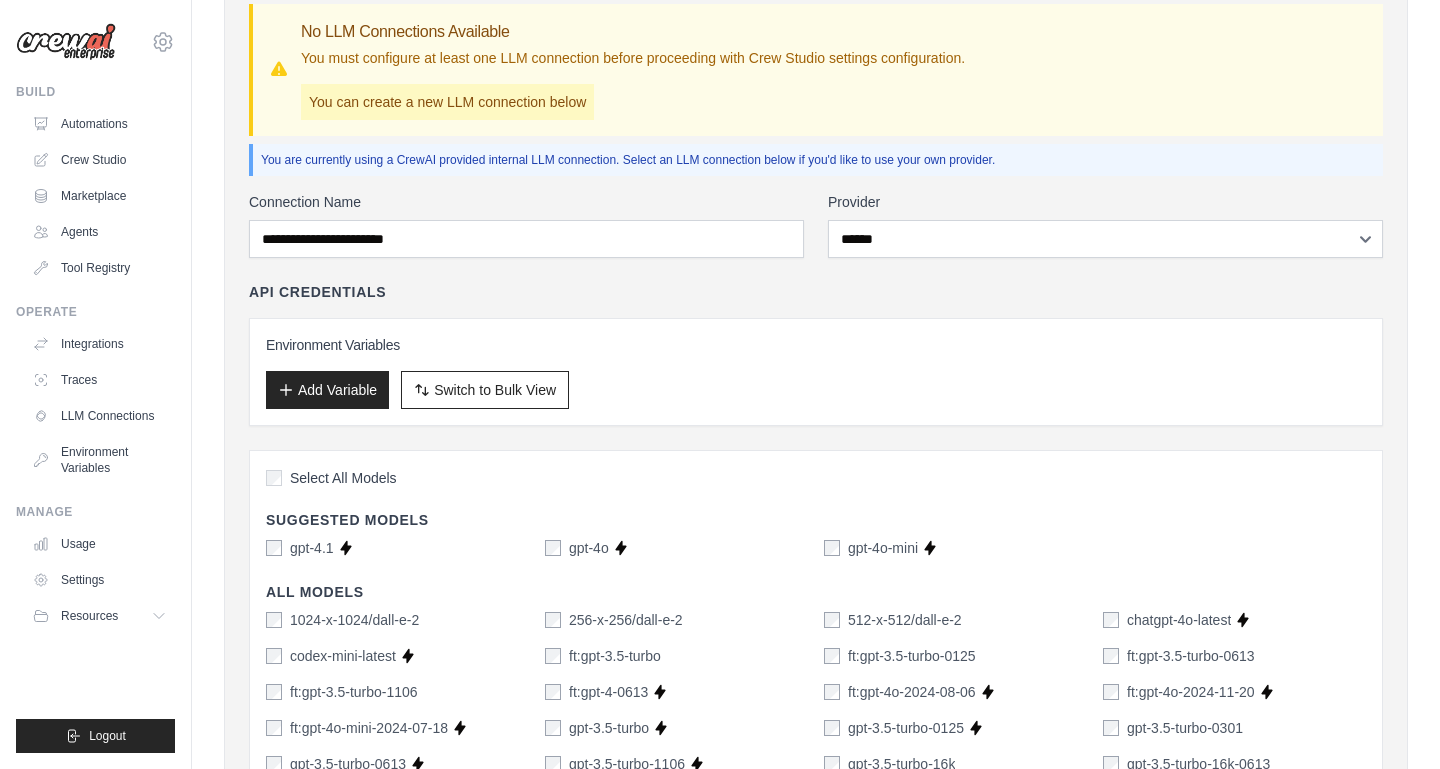 scroll, scrollTop: 183, scrollLeft: 0, axis: vertical 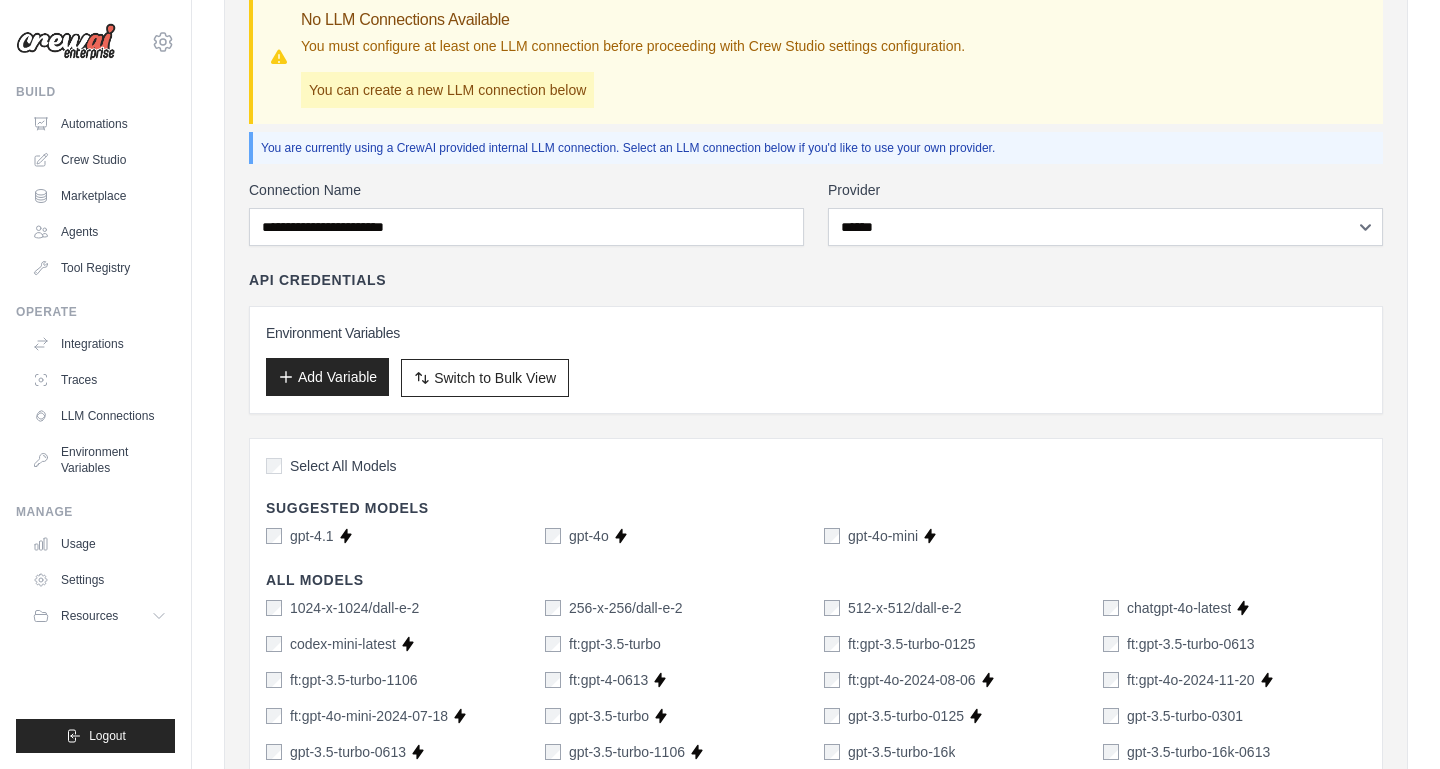 click on "Add Variable" at bounding box center (327, 377) 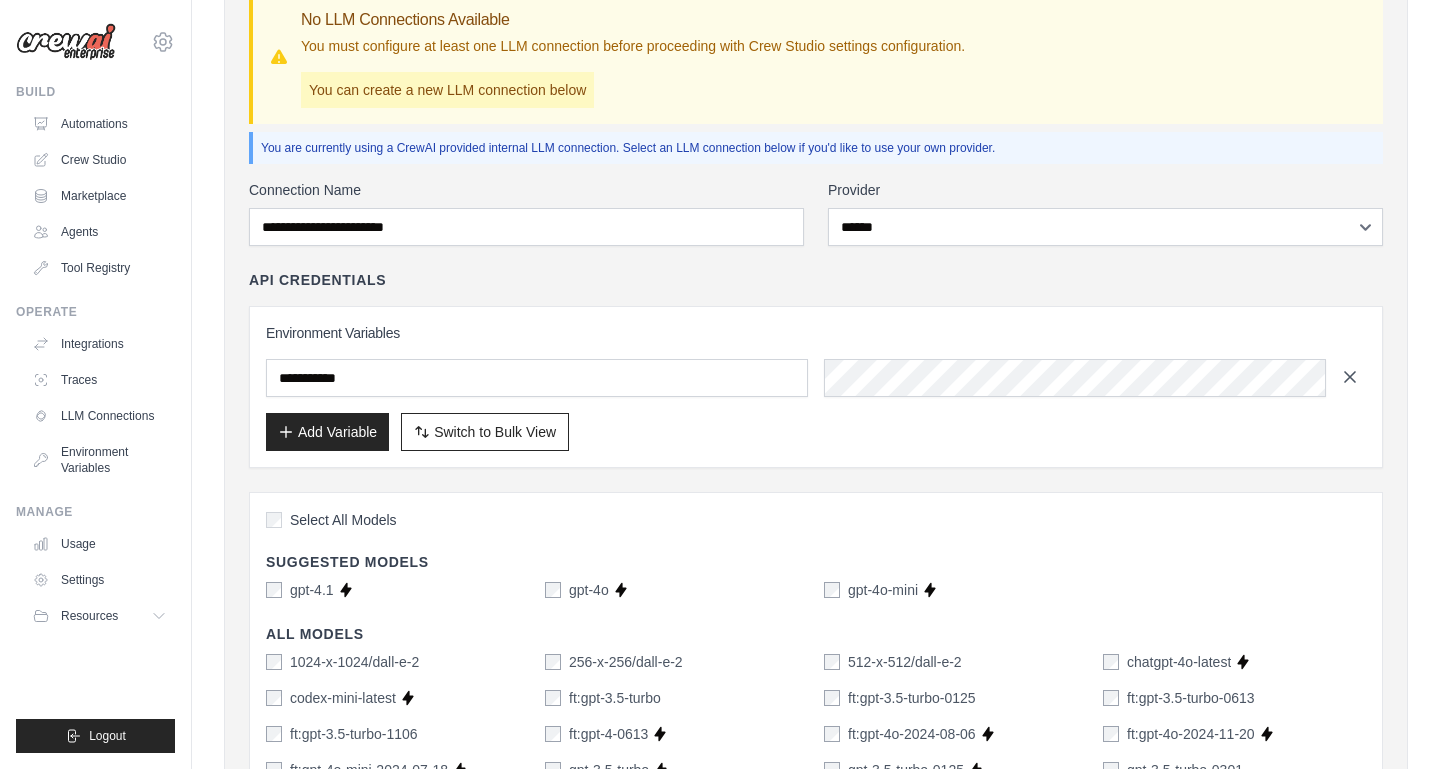 click 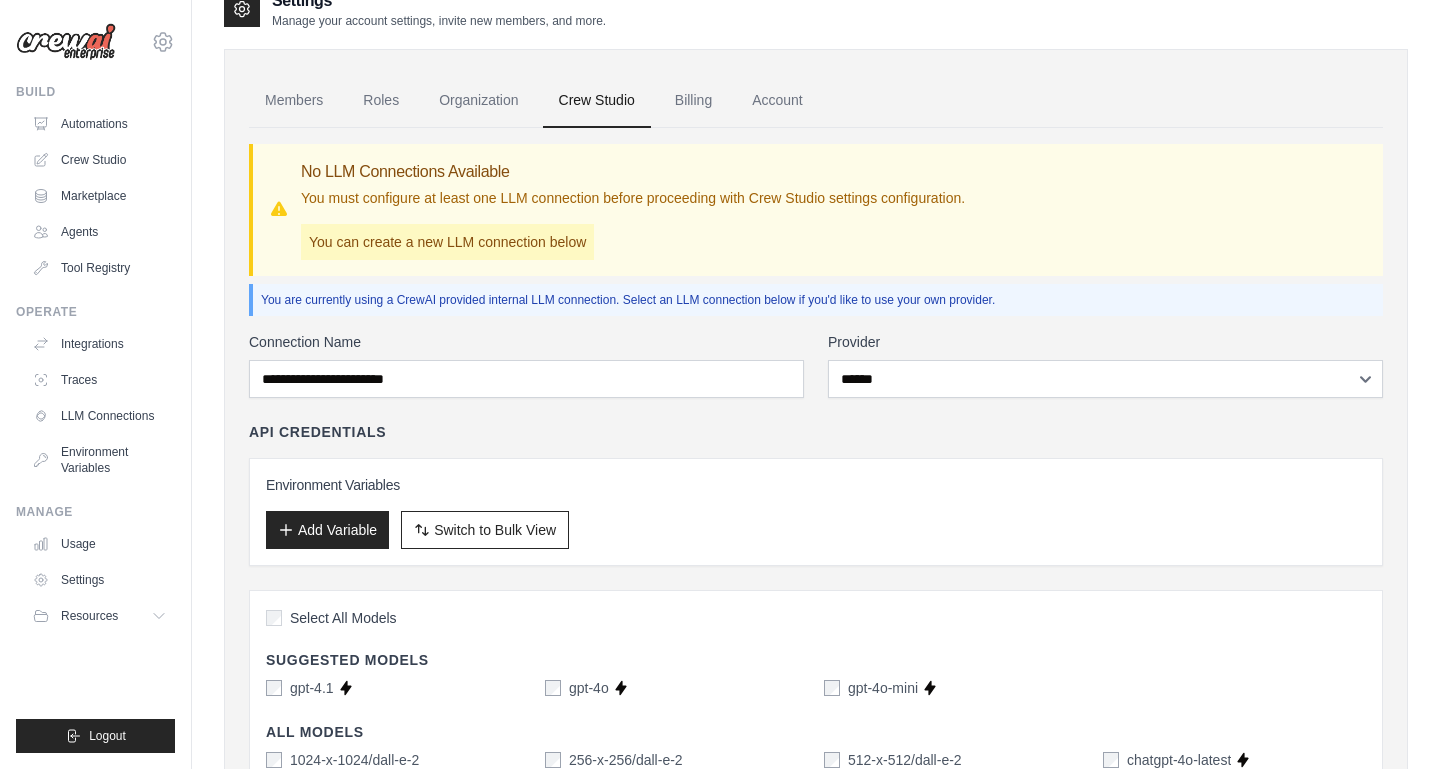scroll, scrollTop: 0, scrollLeft: 0, axis: both 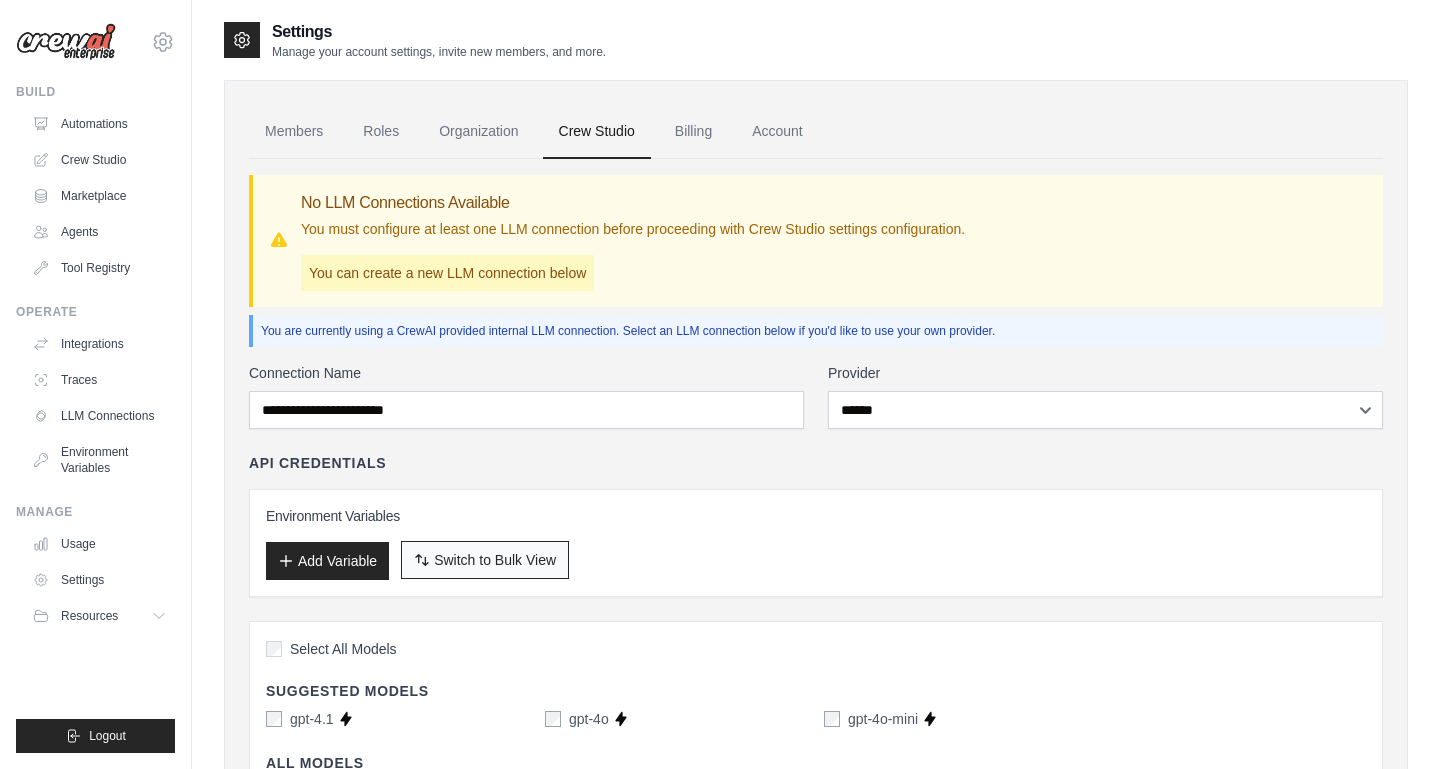 click on "Switch to Bulk View" at bounding box center (495, 560) 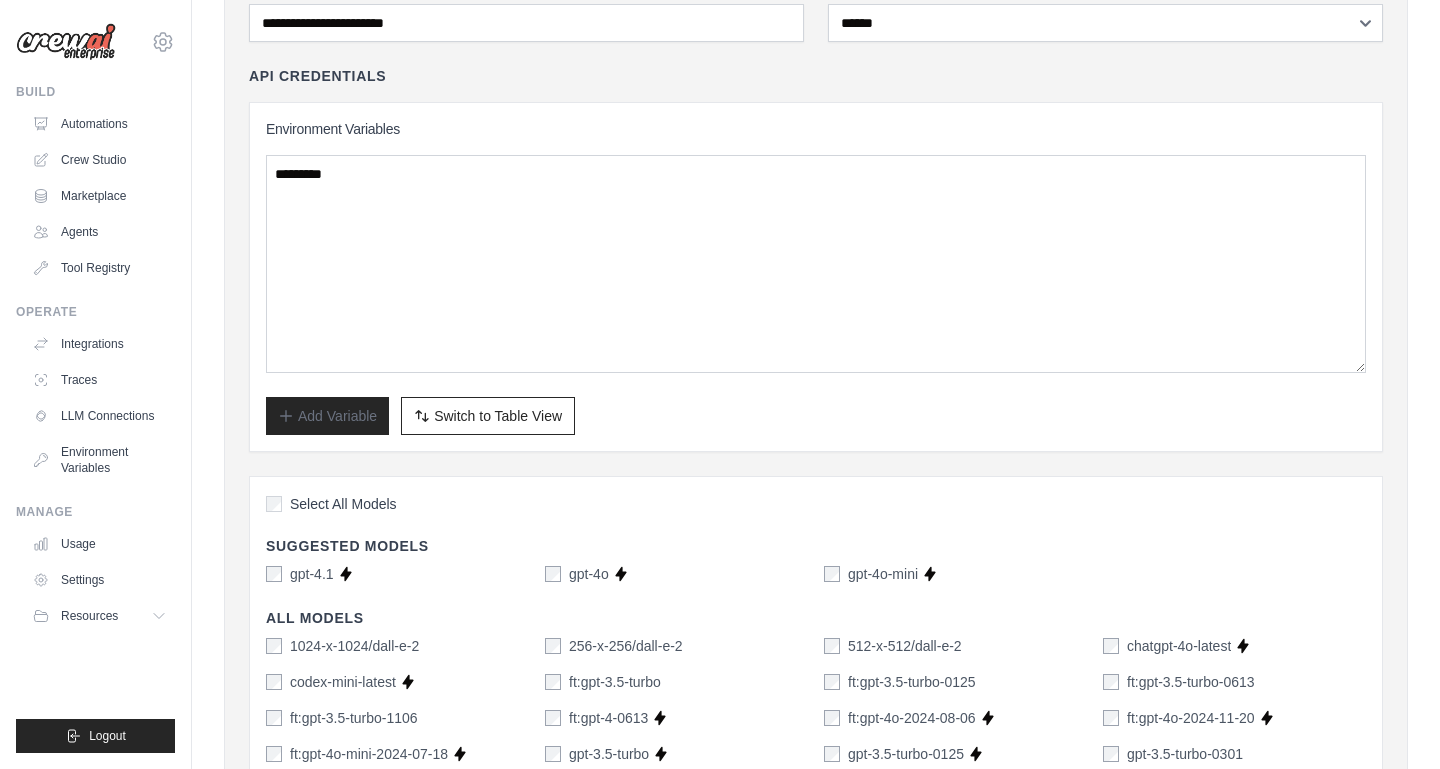 scroll, scrollTop: 409, scrollLeft: 0, axis: vertical 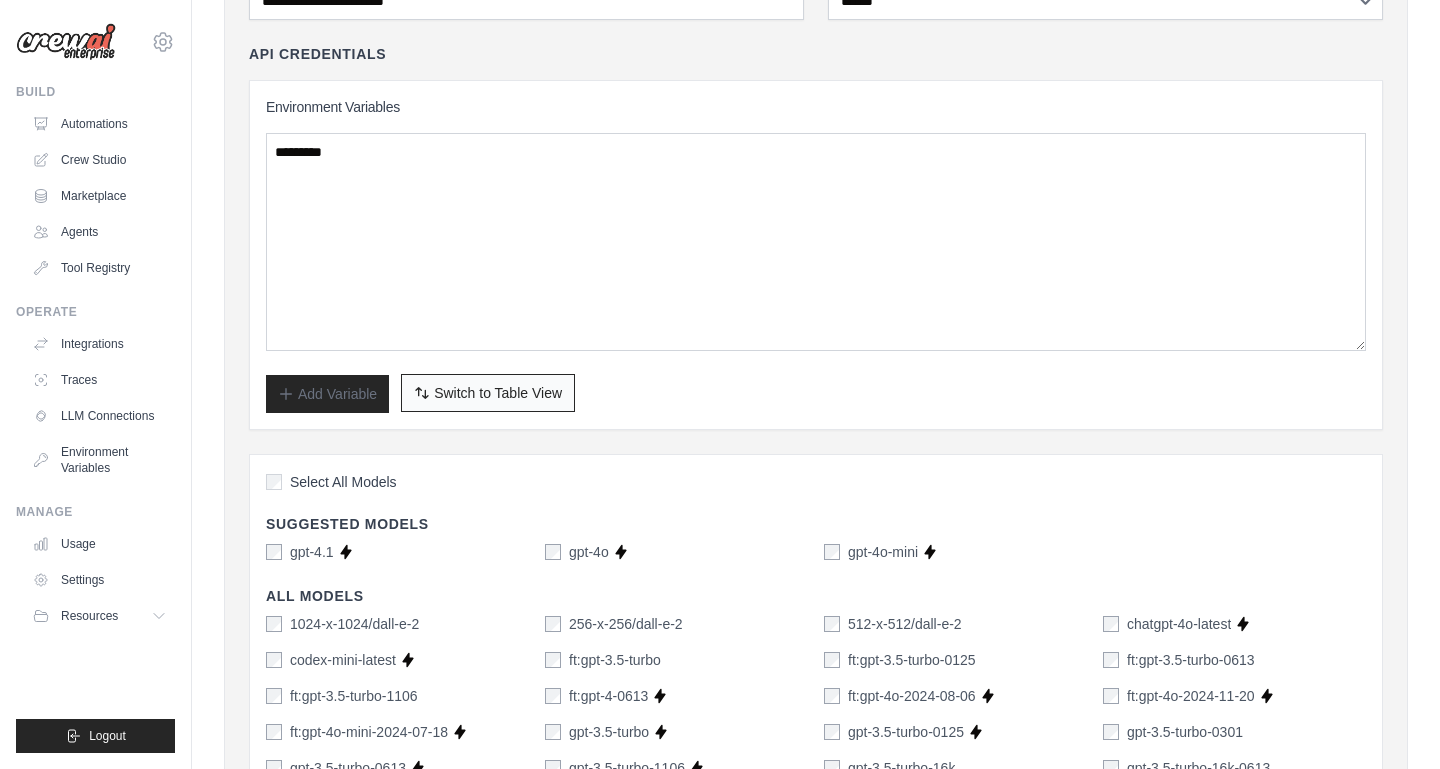 click on "Switch to Table View" at bounding box center (498, 393) 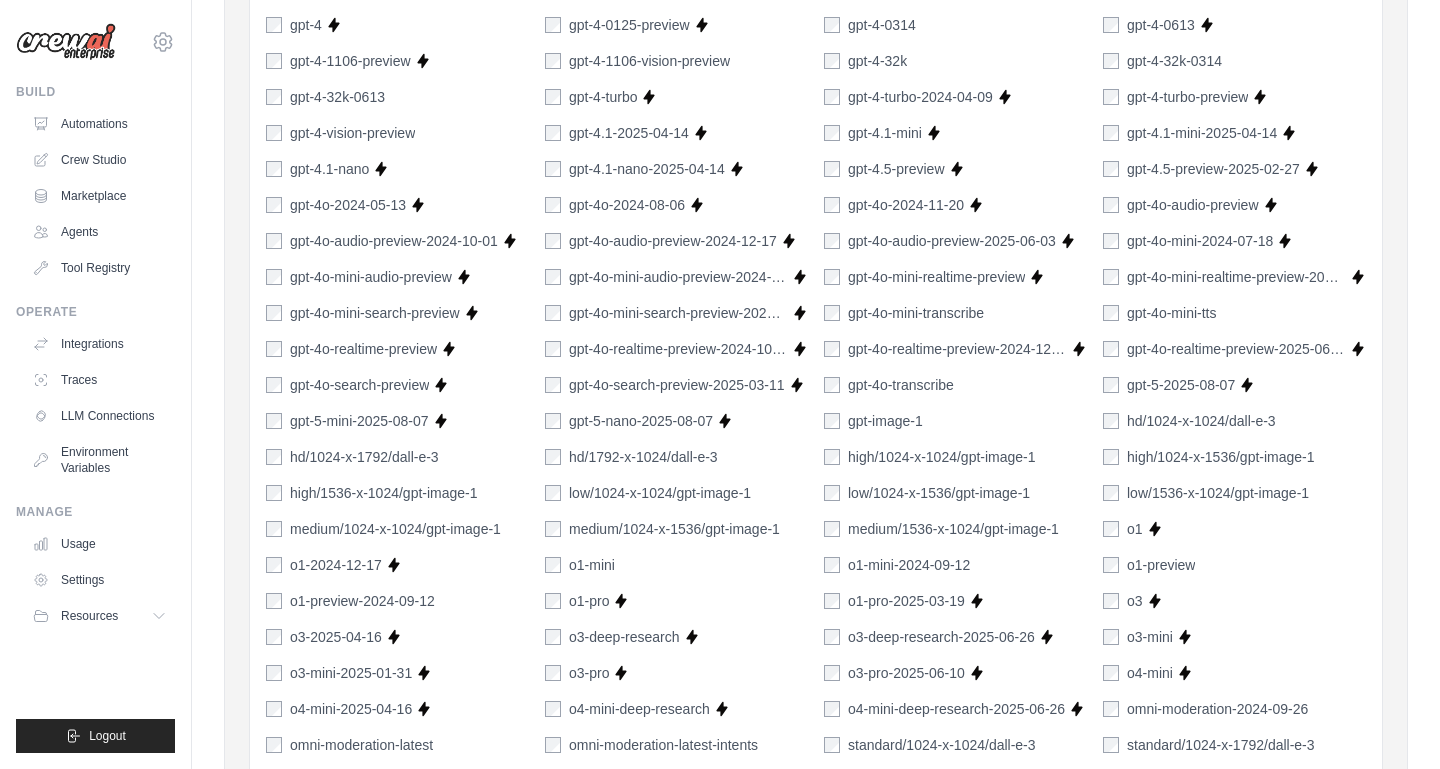 scroll, scrollTop: 1317, scrollLeft: 0, axis: vertical 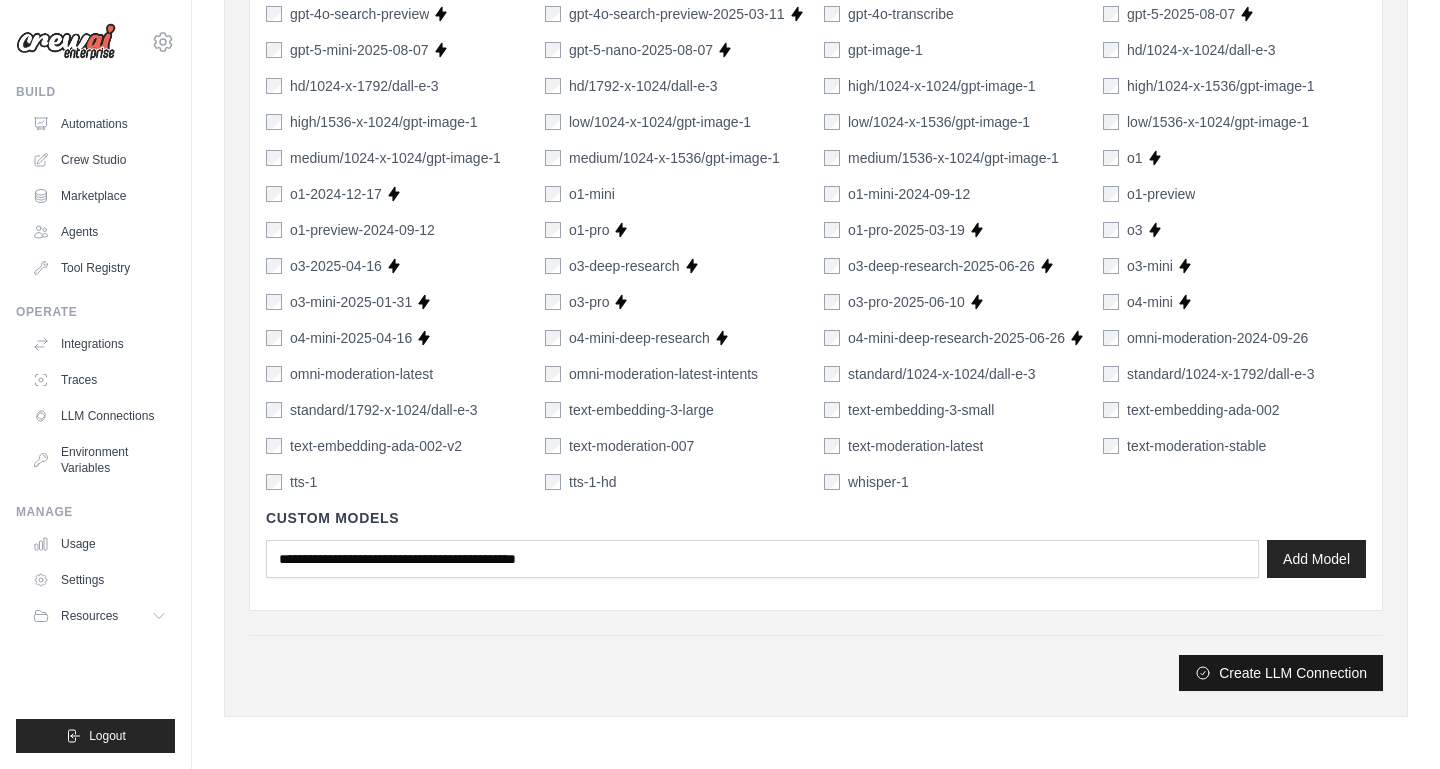 click on "Create LLM Connection" at bounding box center [1281, 673] 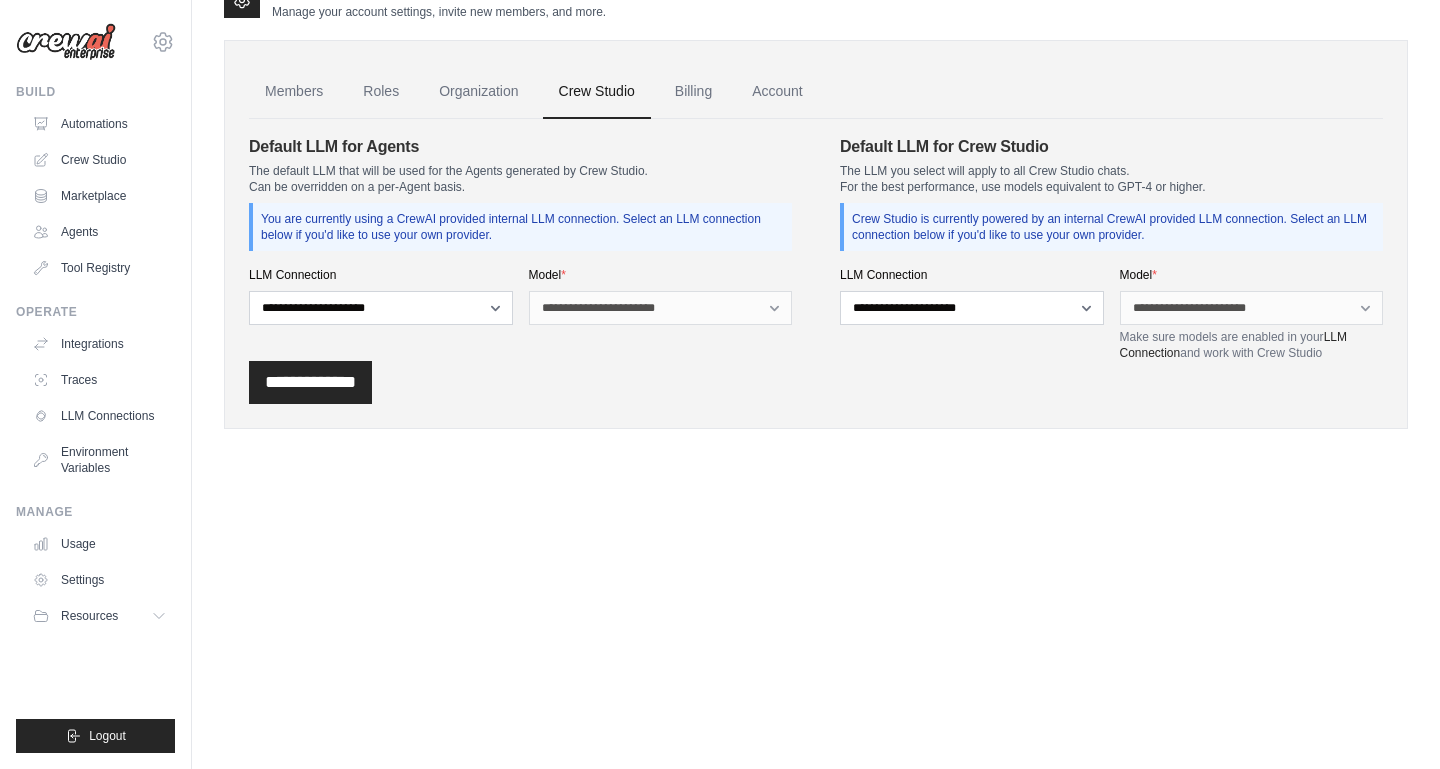 scroll, scrollTop: 0, scrollLeft: 0, axis: both 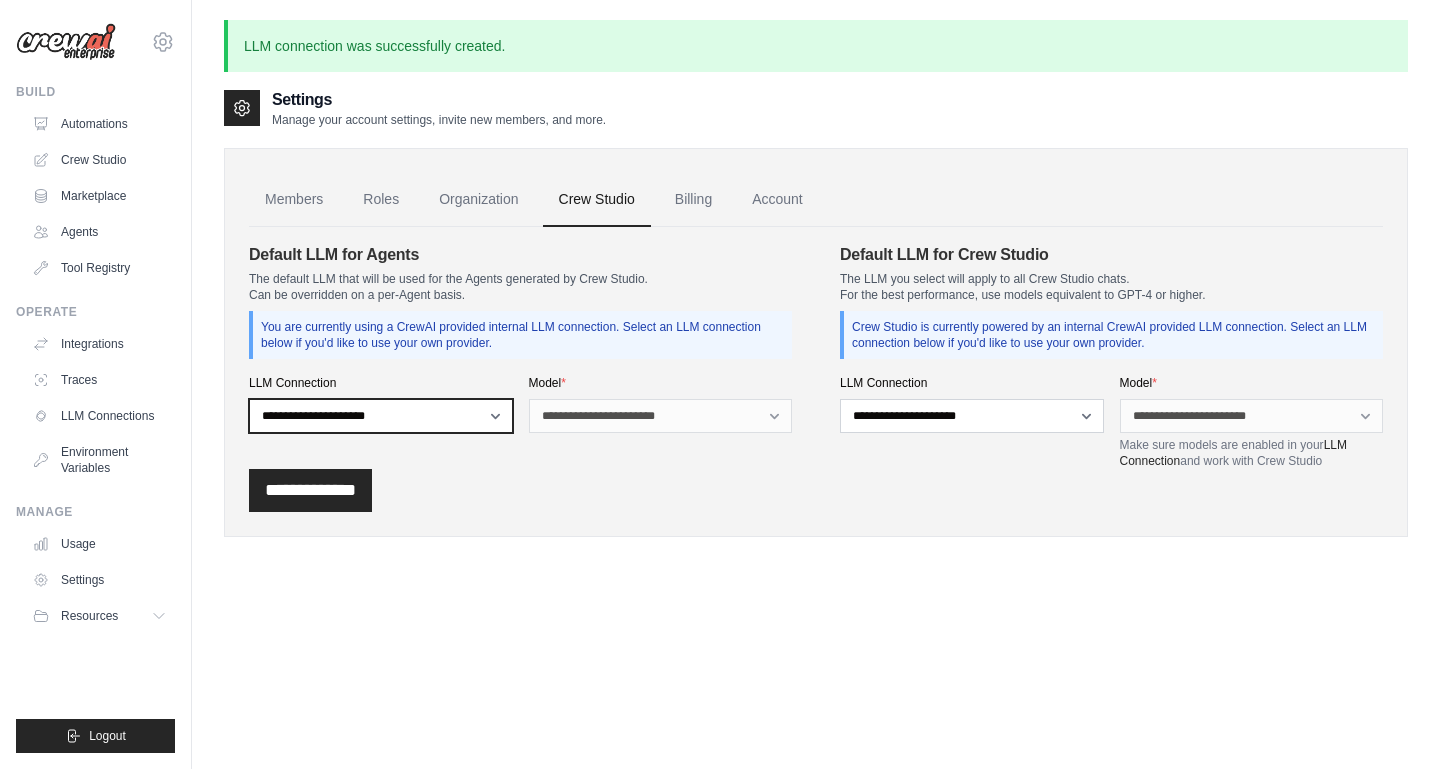 click on "**********" at bounding box center [381, 416] 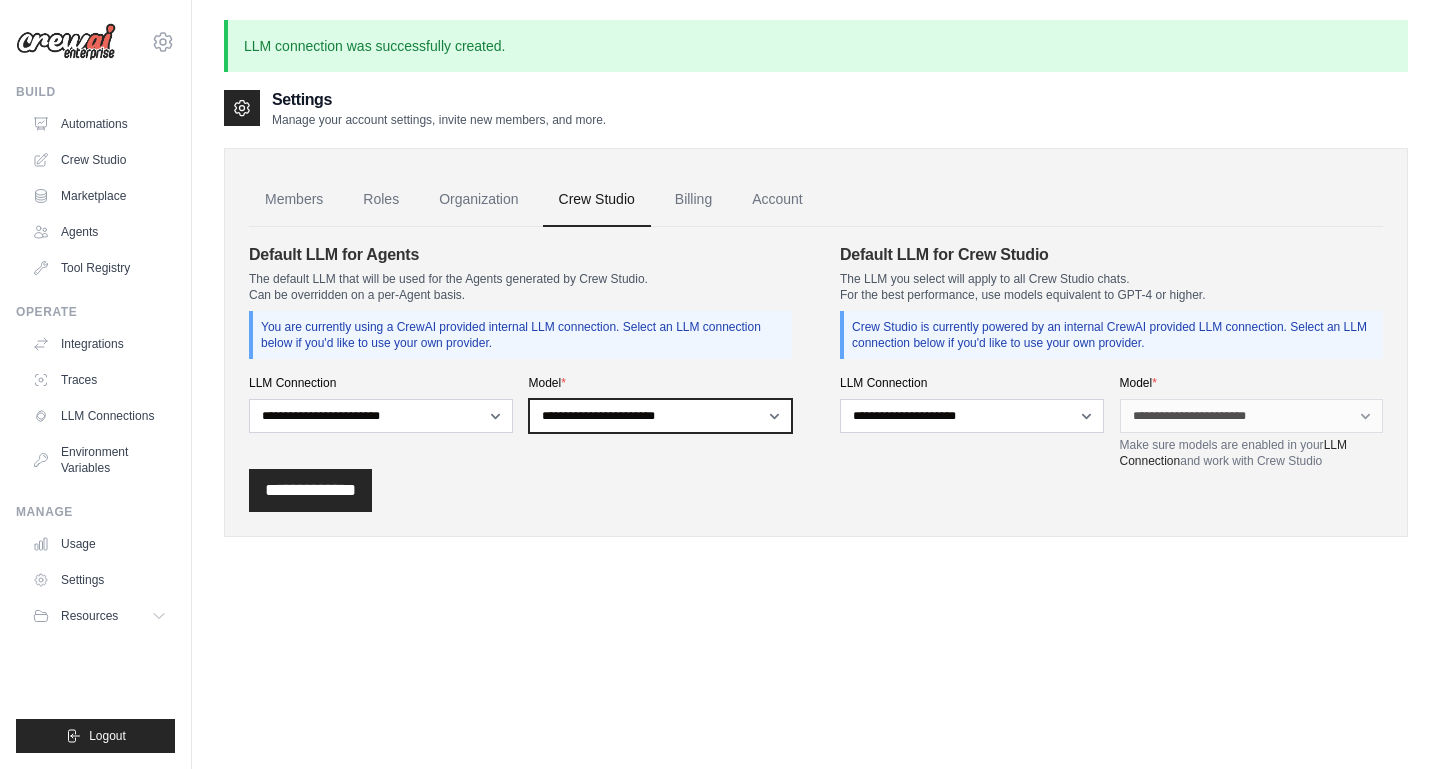 click on "**********" at bounding box center [661, 416] 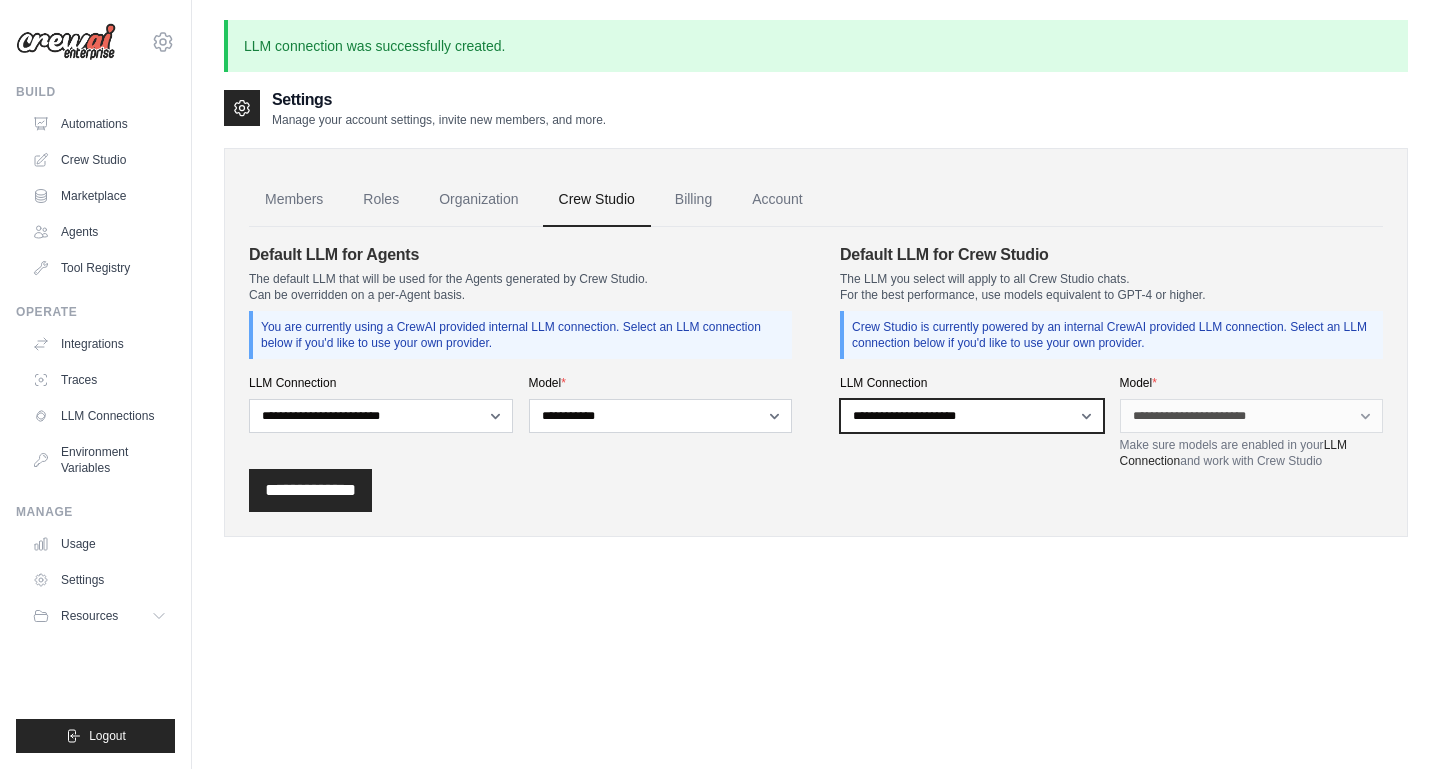 click on "**********" at bounding box center (972, 416) 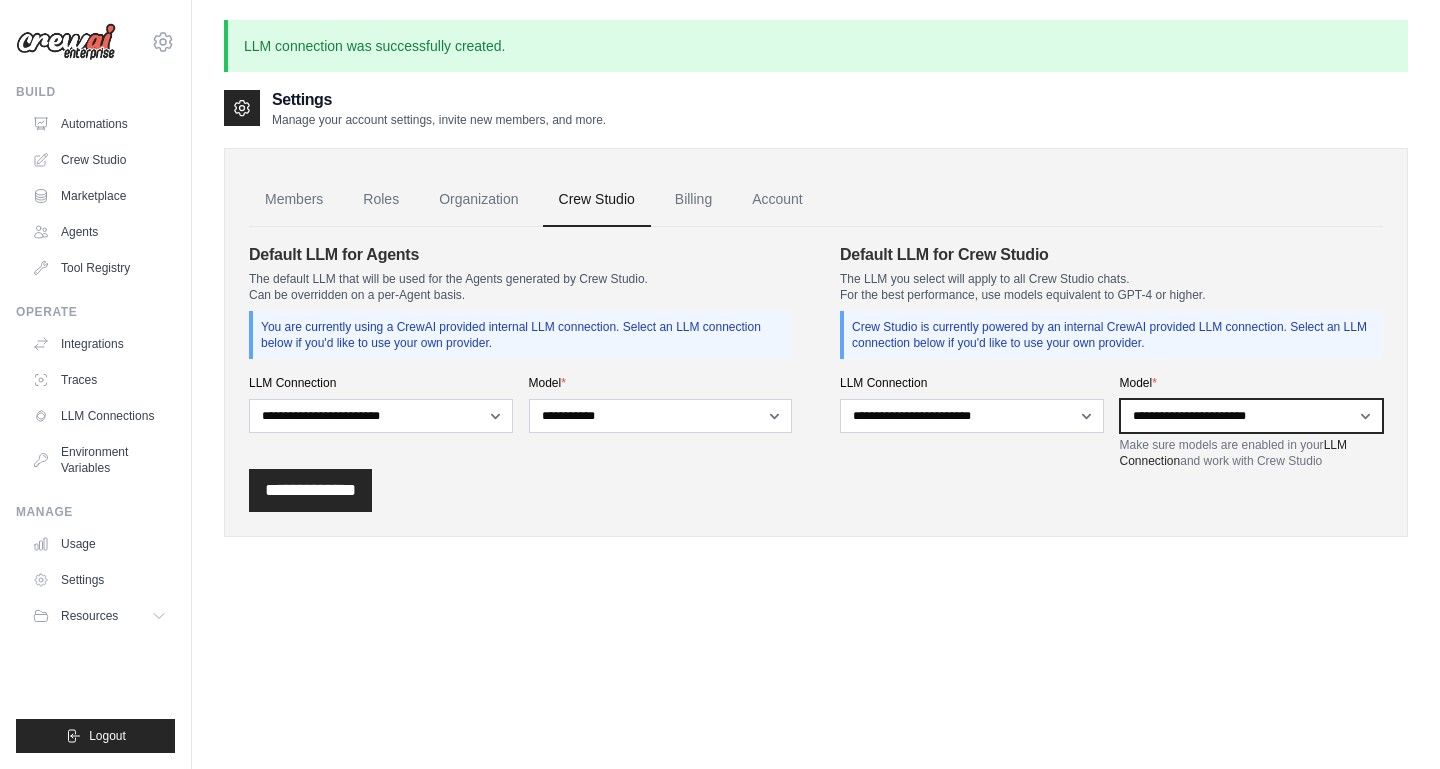 click on "**********" at bounding box center [1252, 416] 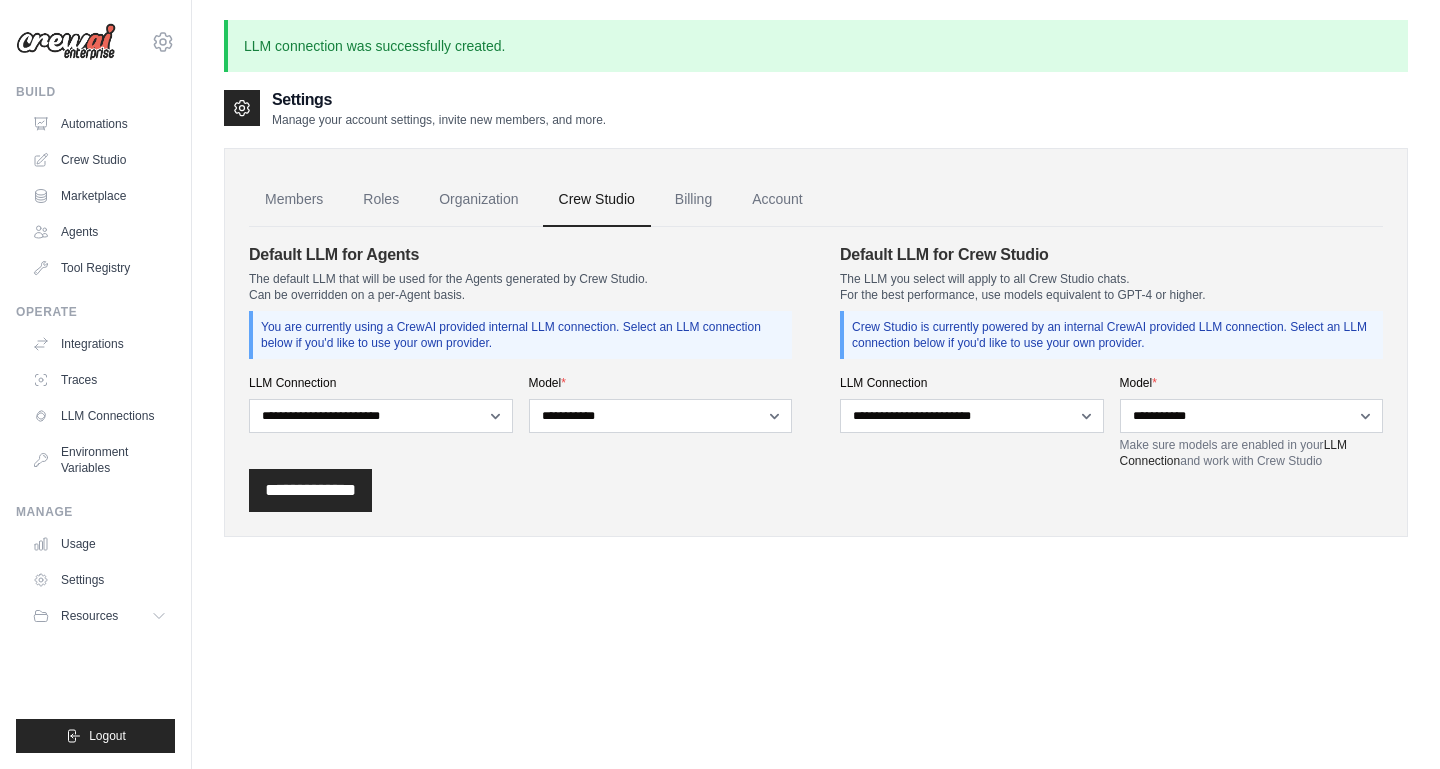 click on "**********" at bounding box center [816, 490] 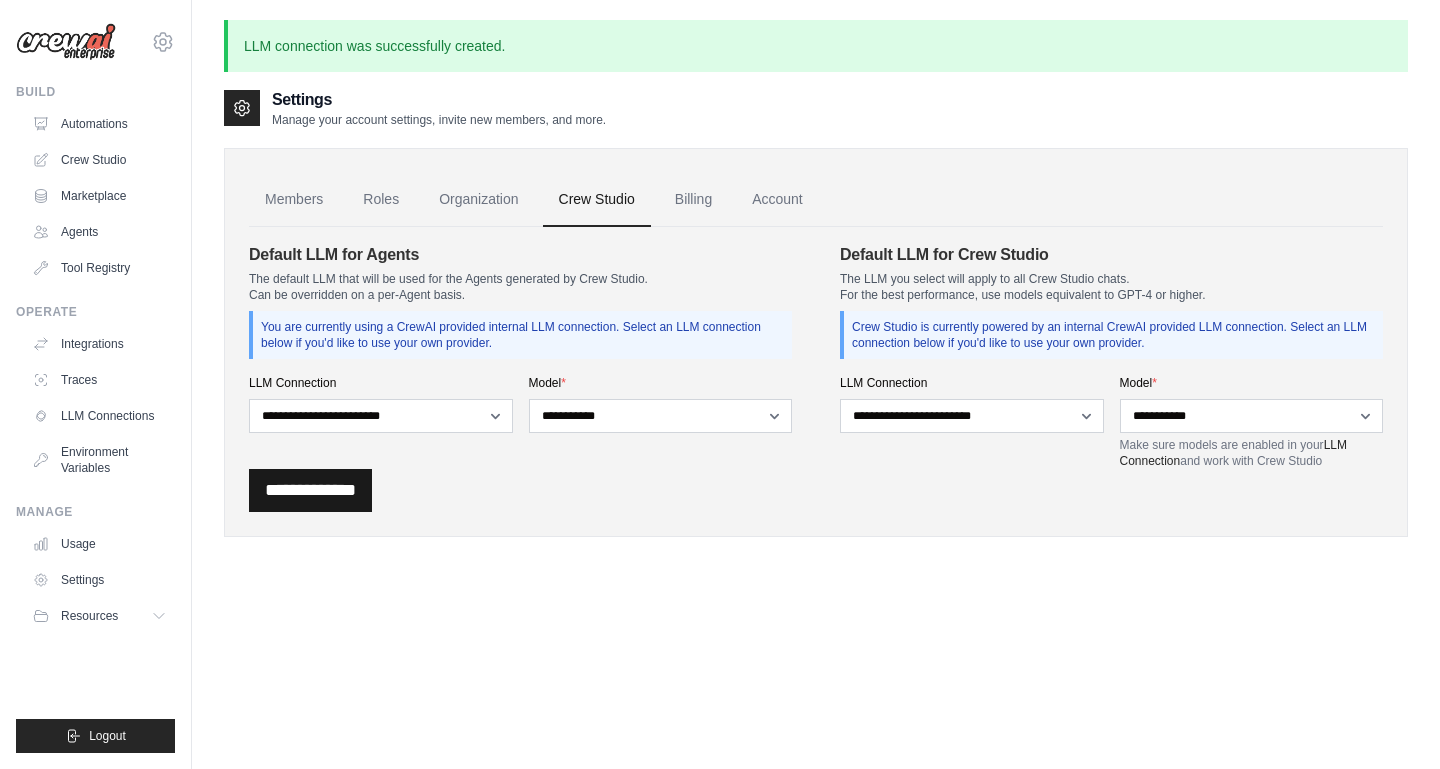click on "**********" at bounding box center (310, 490) 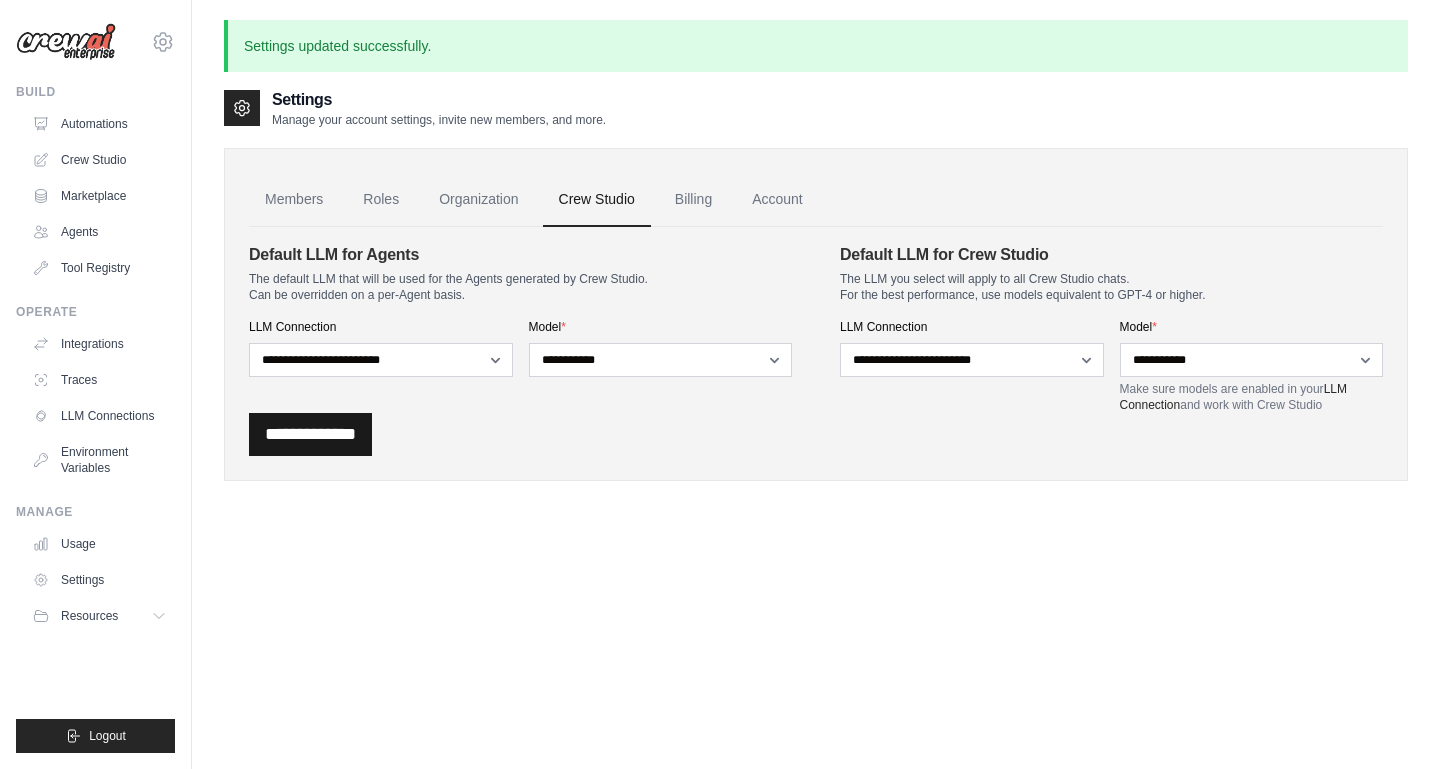 click on "**********" at bounding box center (310, 434) 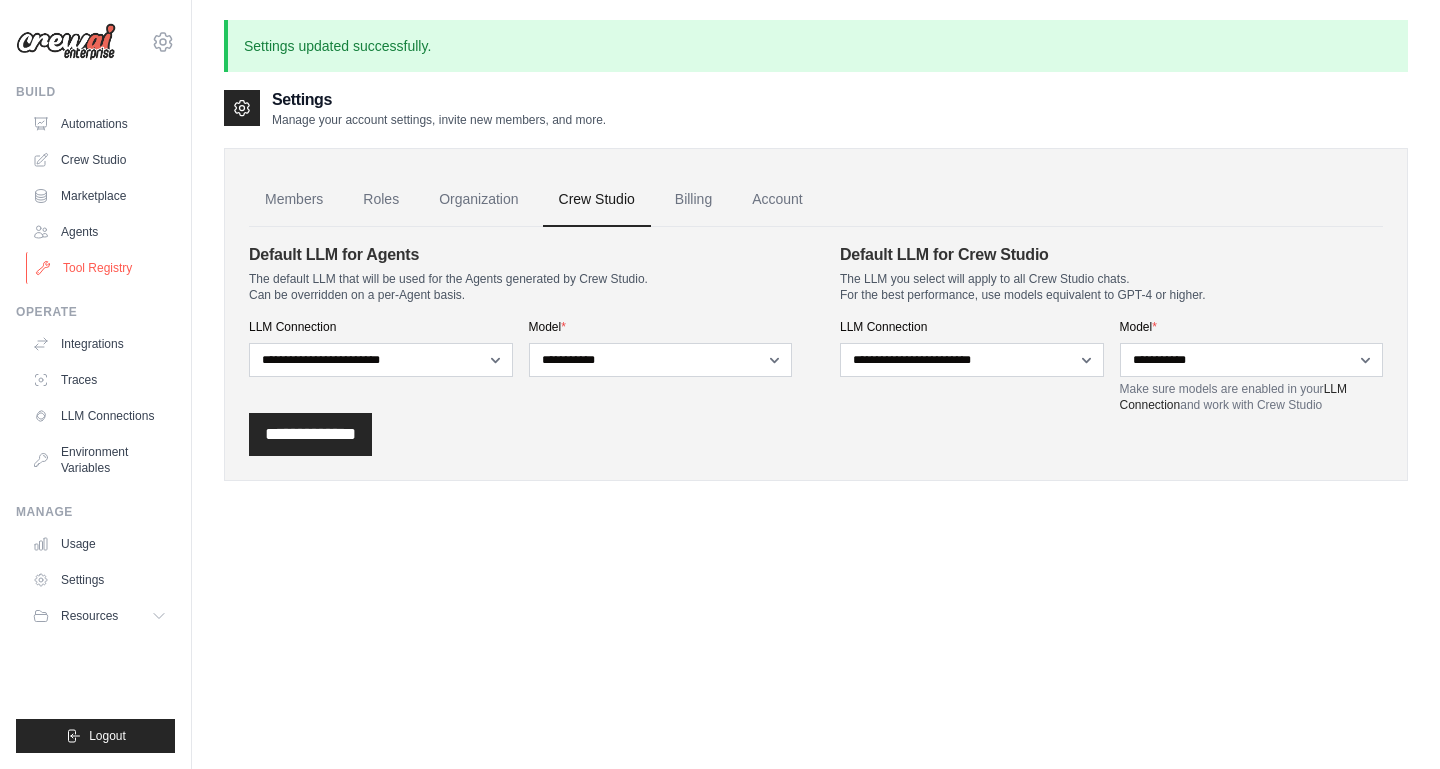 click on "Tool Registry" at bounding box center [101, 268] 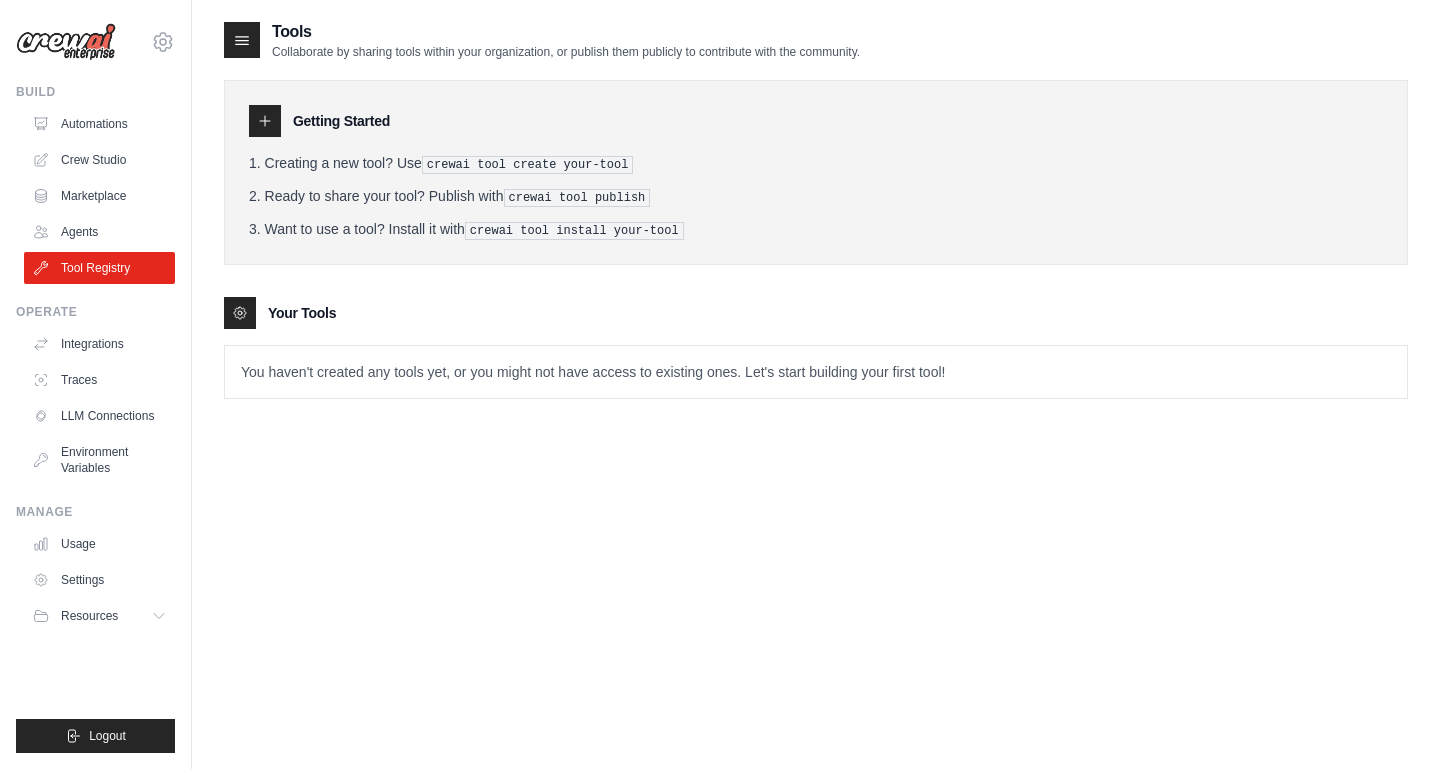 scroll, scrollTop: 0, scrollLeft: 0, axis: both 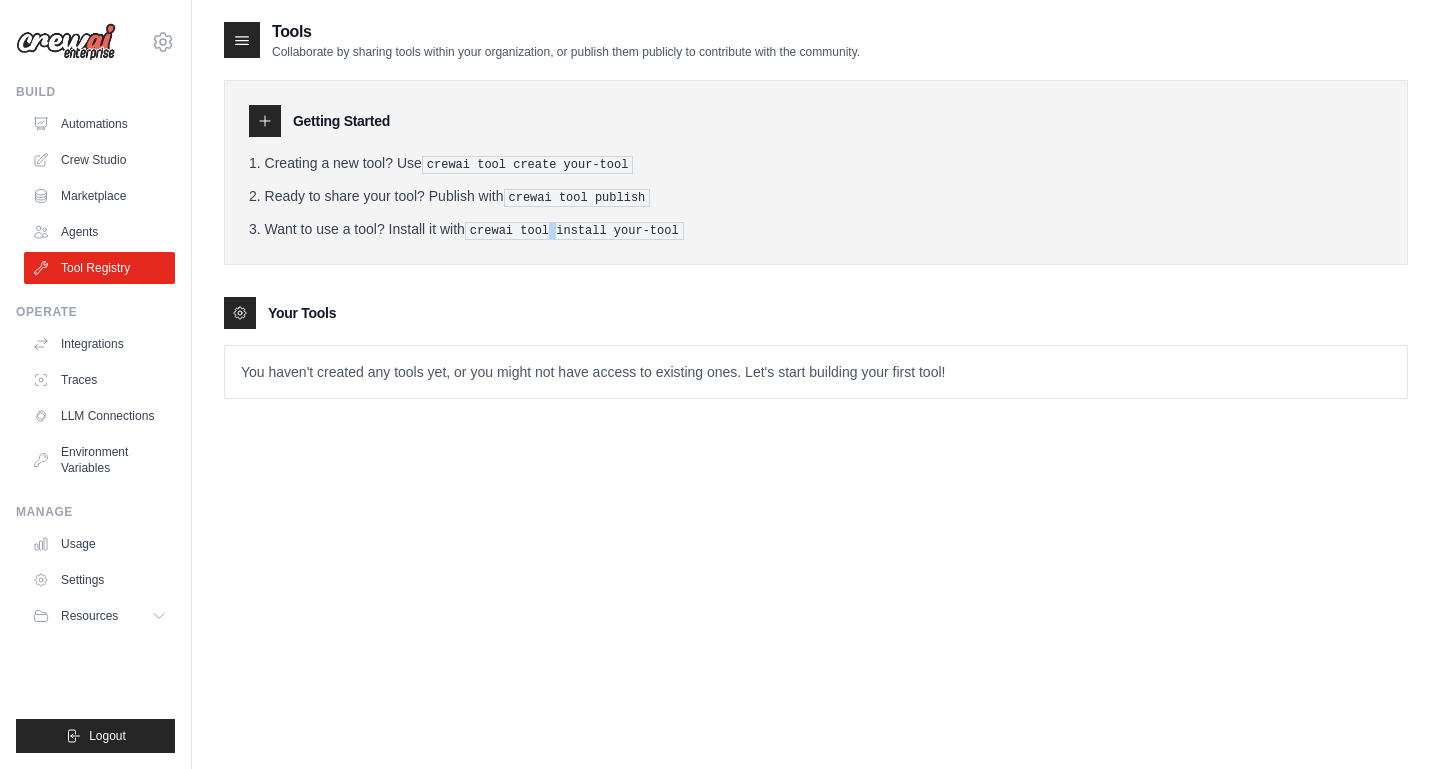 click on "crewai tool install your-tool" at bounding box center [574, 231] 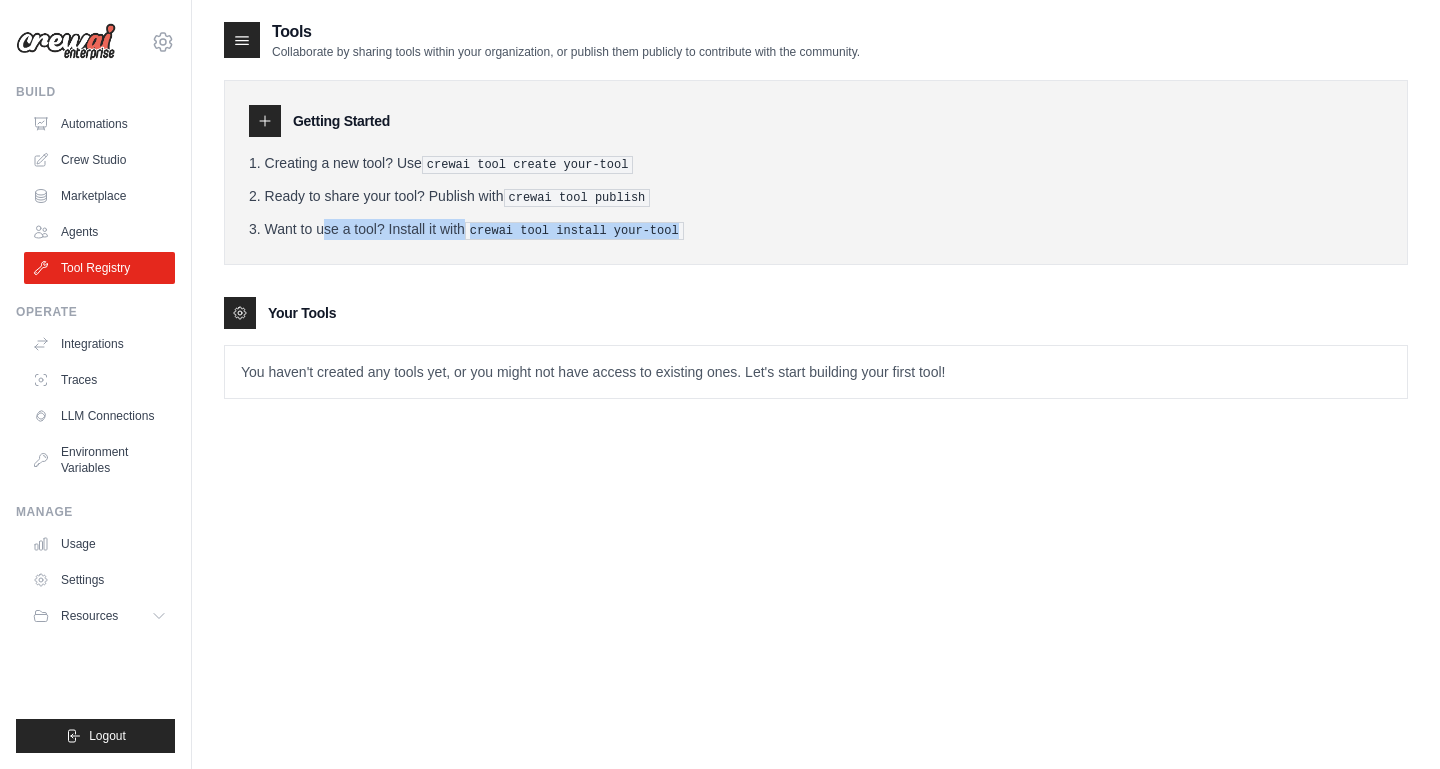 click on "crewai tool install your-tool" at bounding box center [574, 231] 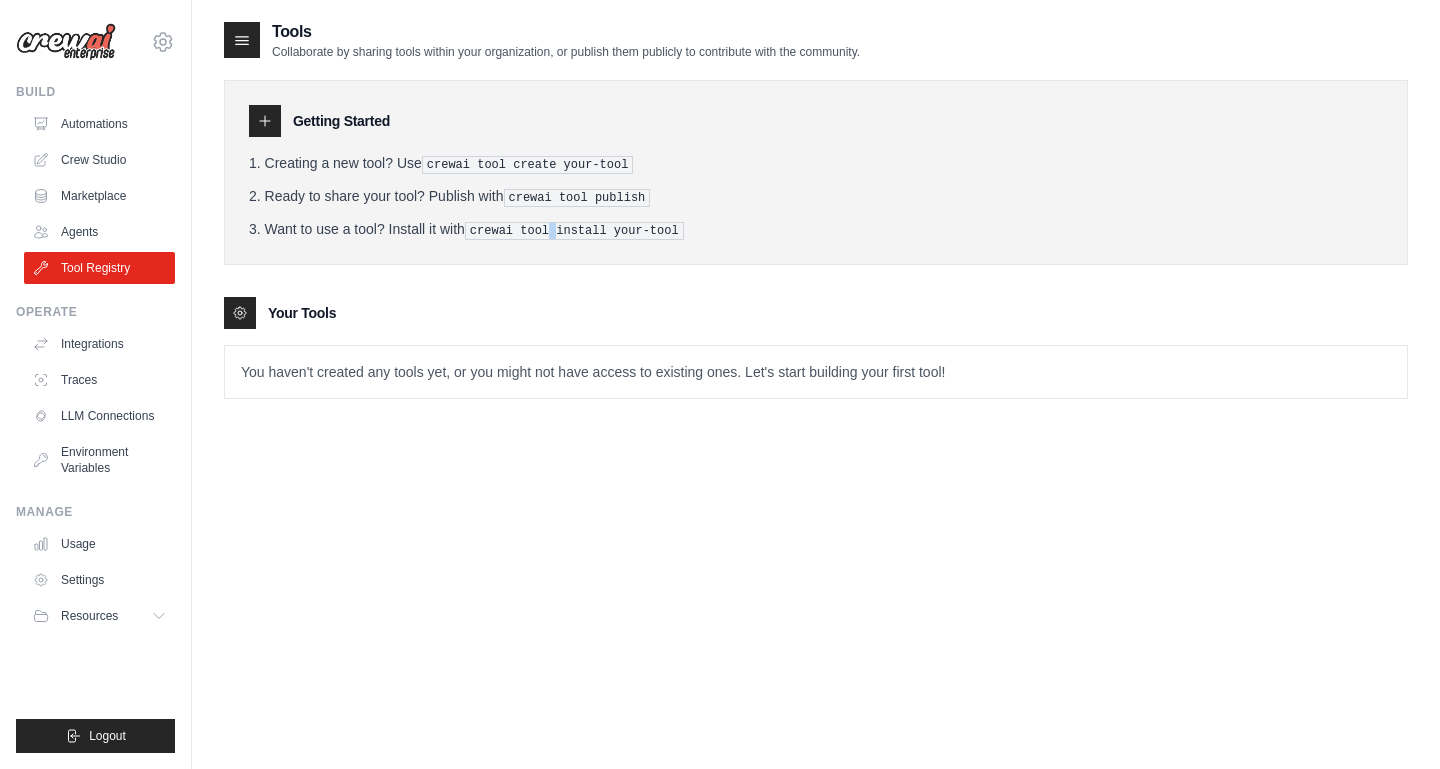 click on "crewai tool install your-tool" at bounding box center [574, 231] 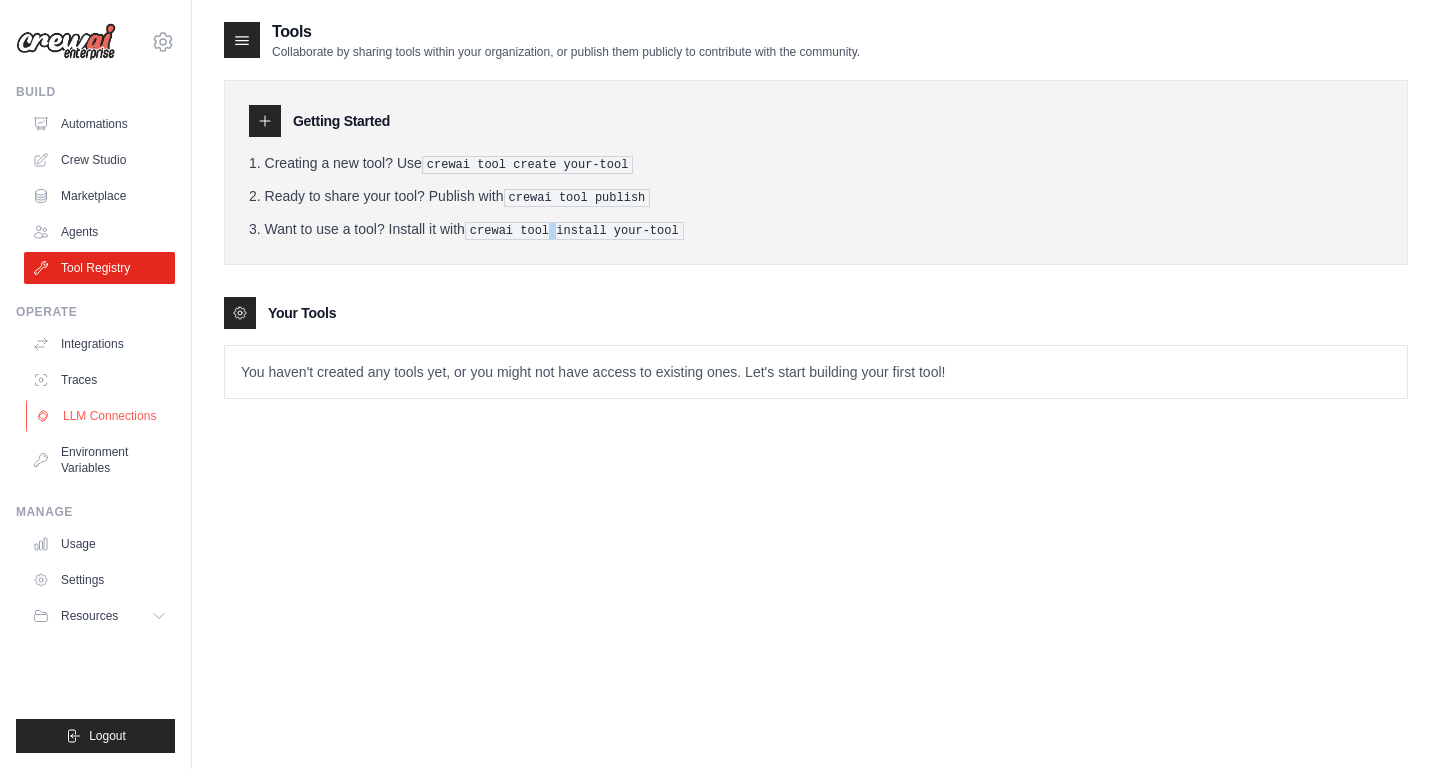 click on "LLM Connections" at bounding box center (101, 416) 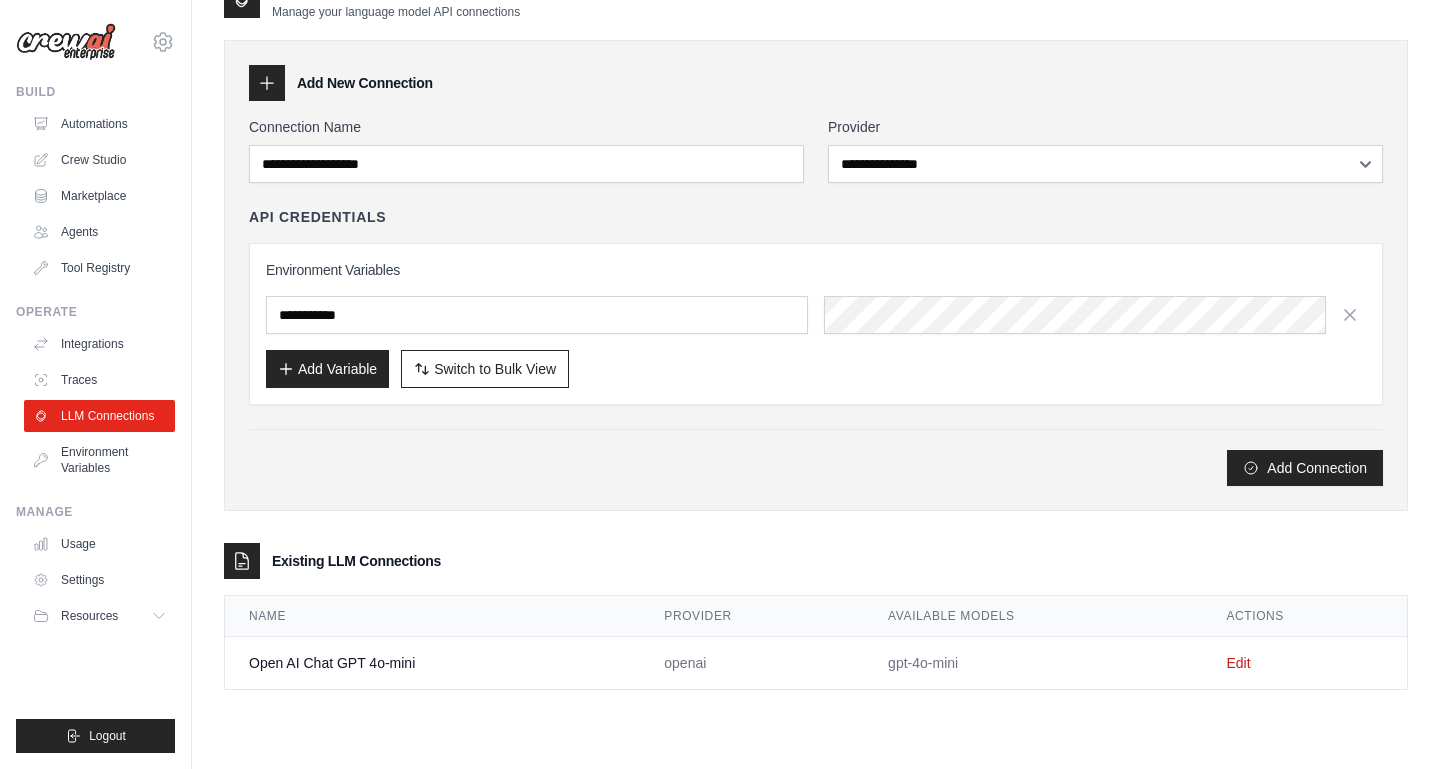 scroll, scrollTop: 0, scrollLeft: 0, axis: both 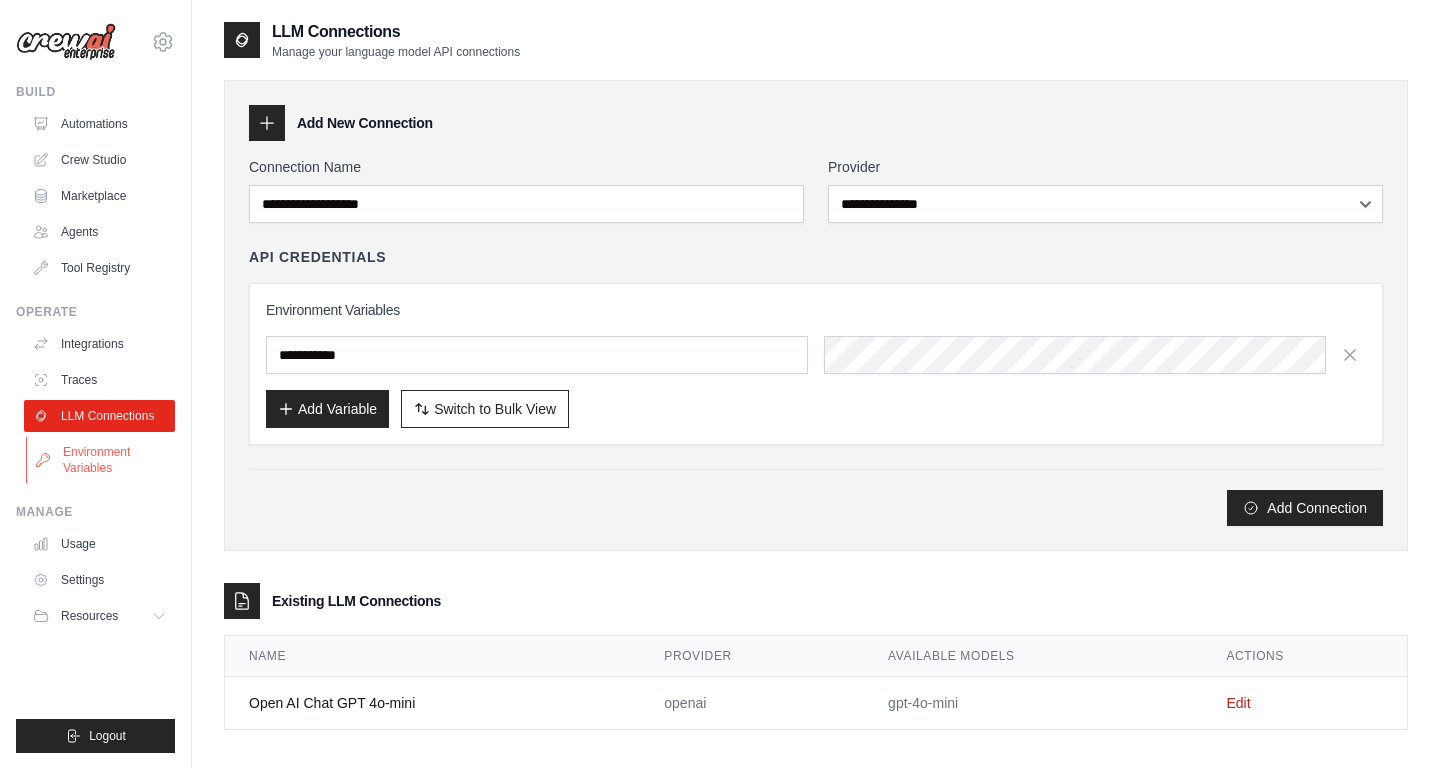 click on "Environment Variables" at bounding box center [101, 460] 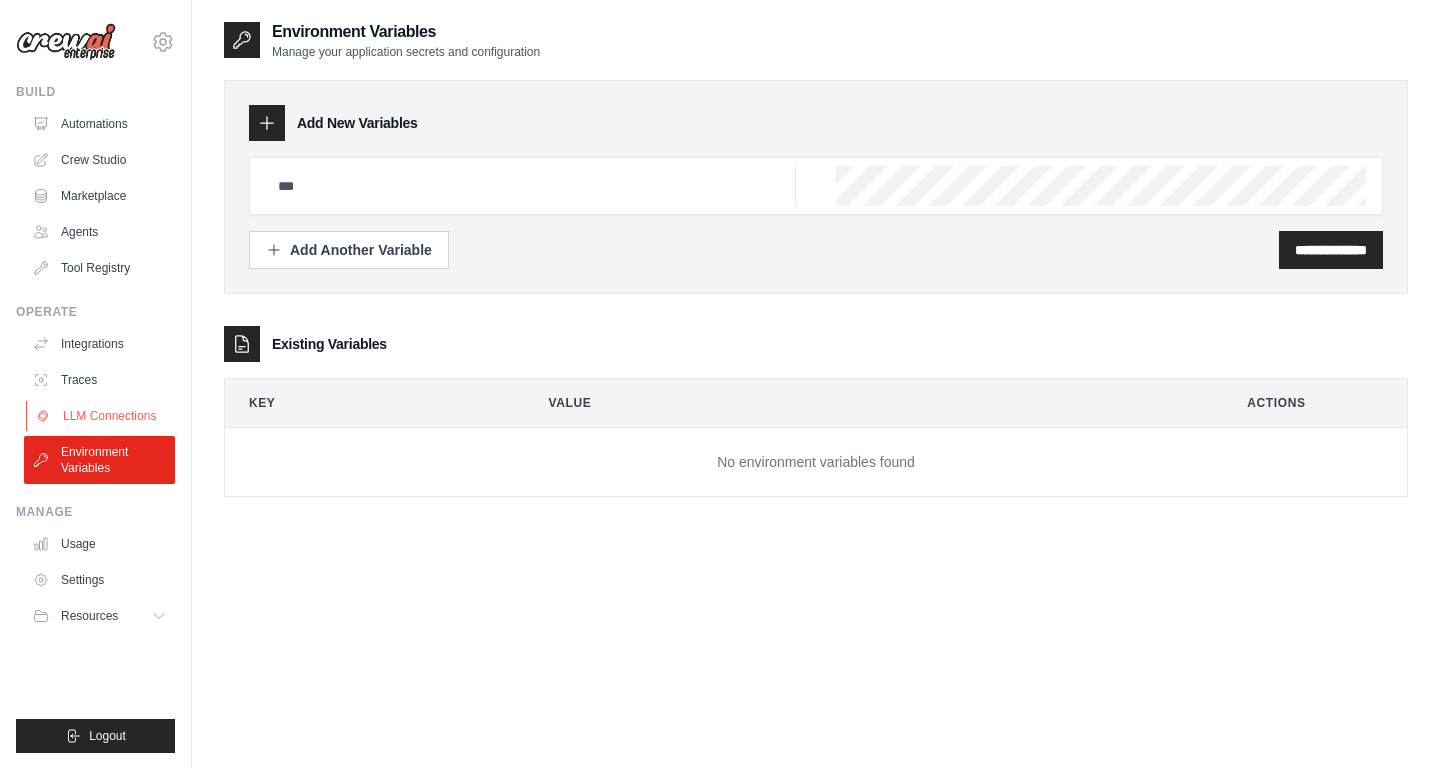 click on "LLM Connections" at bounding box center (101, 416) 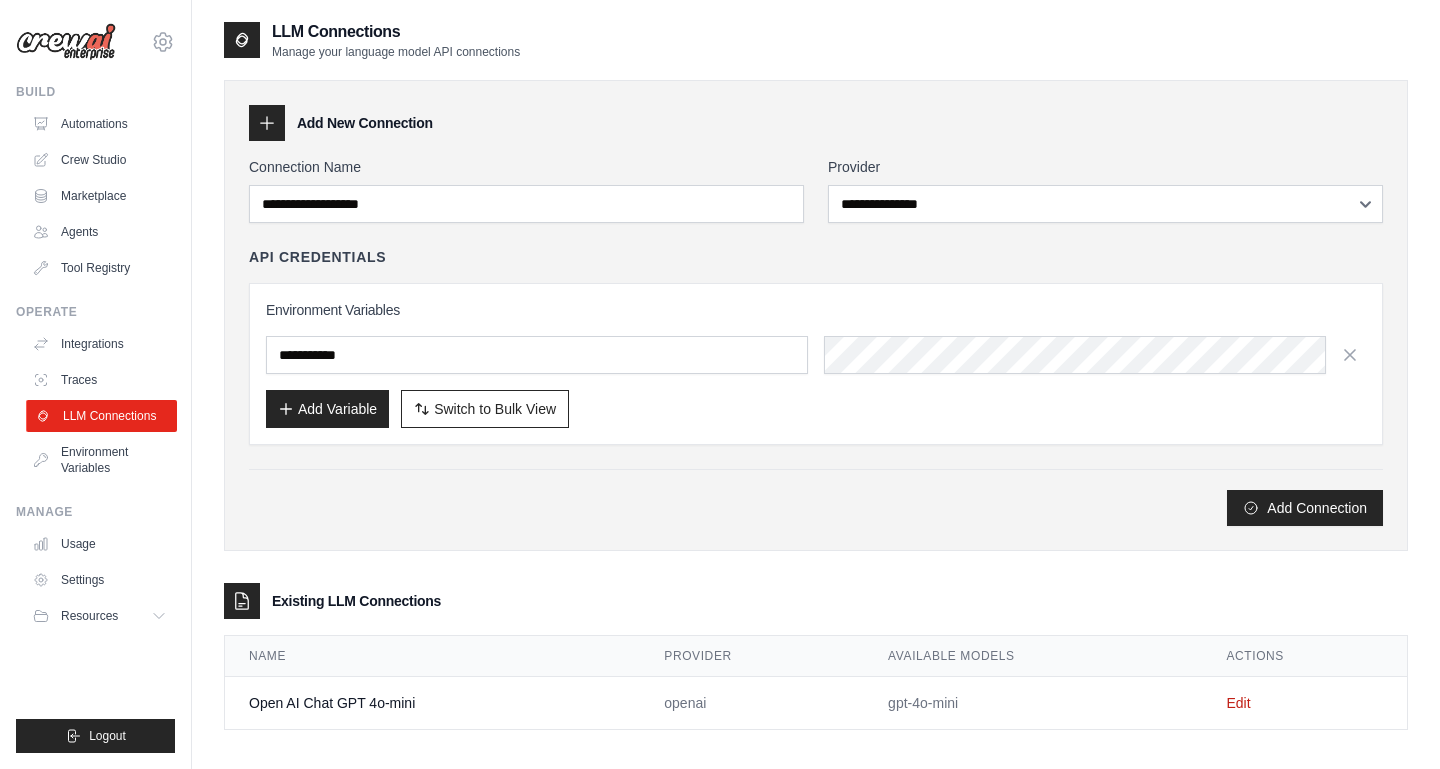 scroll, scrollTop: 40, scrollLeft: 0, axis: vertical 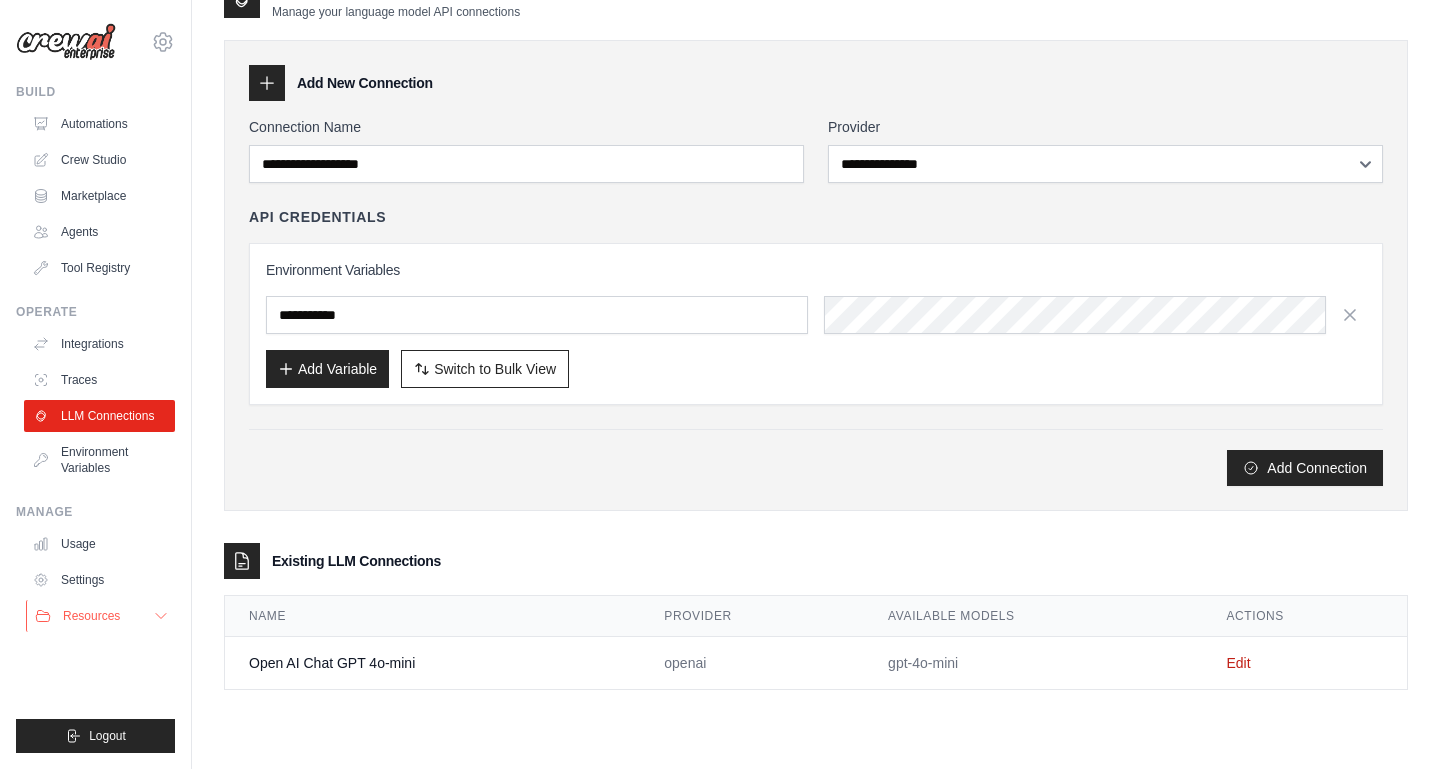 click on "Resources" at bounding box center (91, 616) 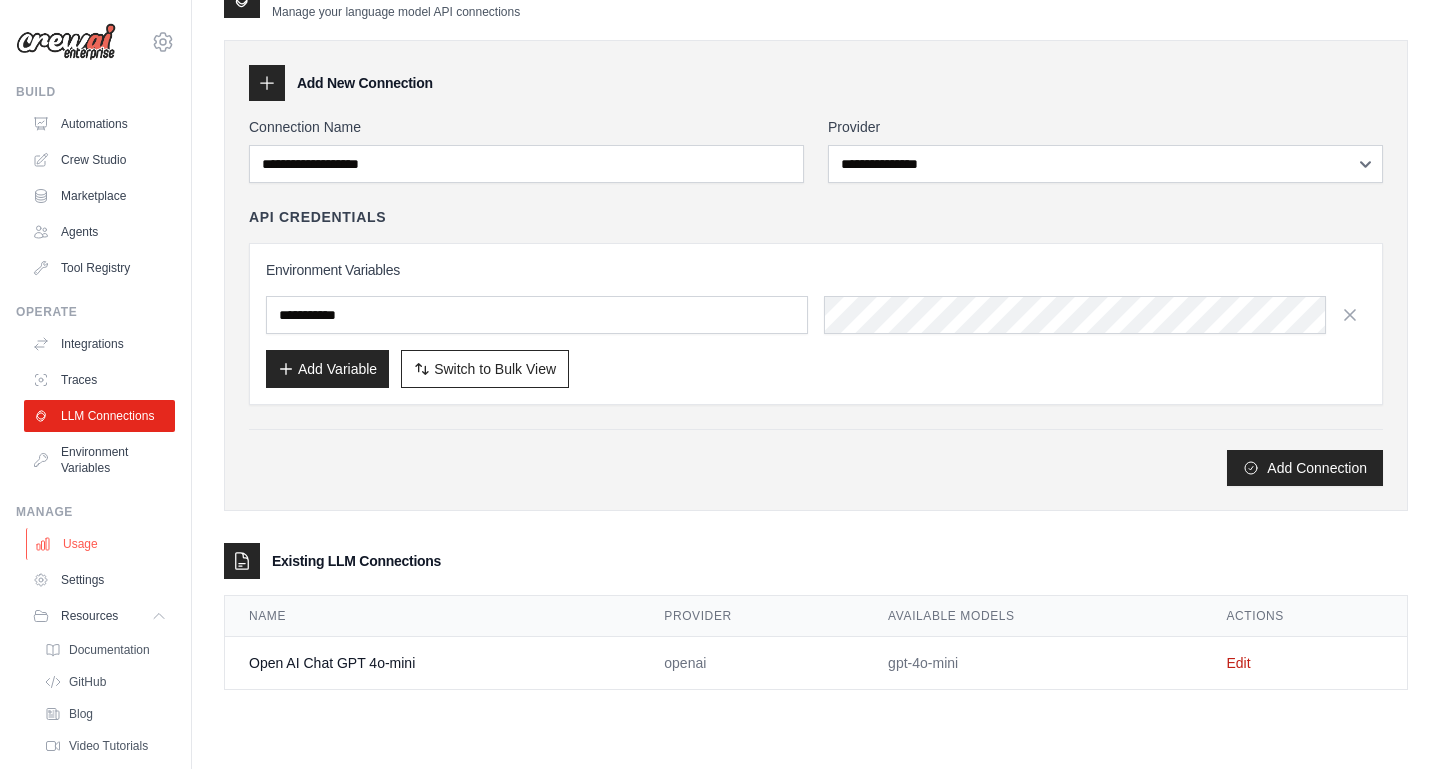 scroll, scrollTop: 61, scrollLeft: 0, axis: vertical 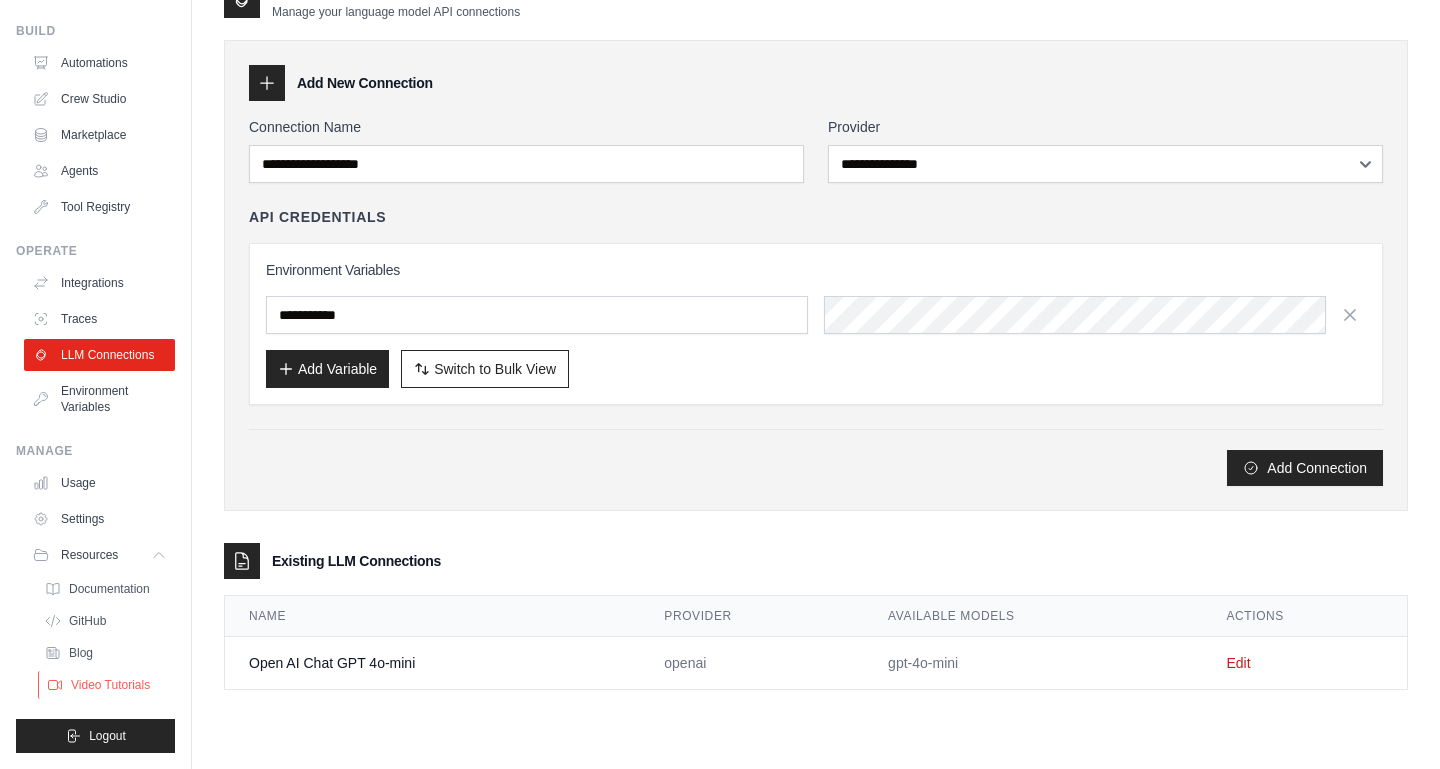 click on "Video Tutorials" at bounding box center [110, 685] 